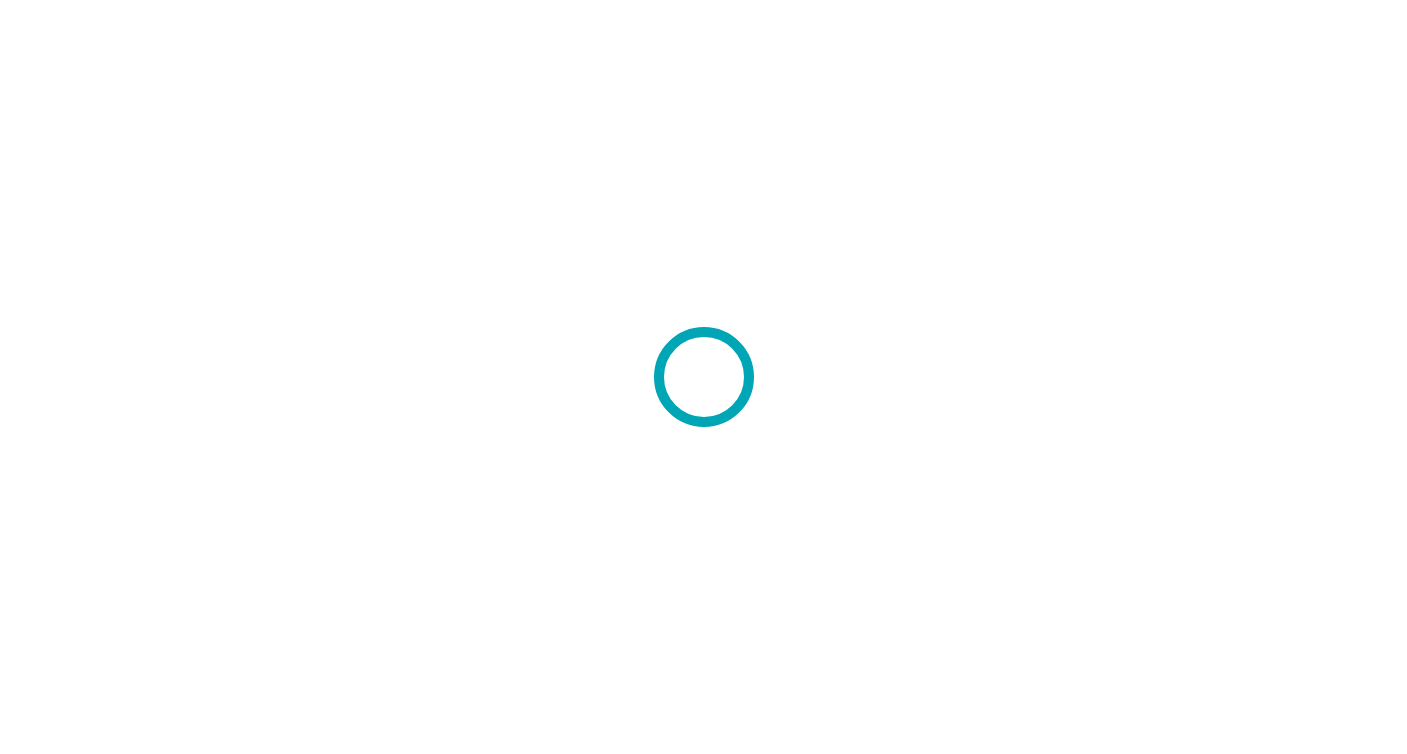 scroll, scrollTop: 0, scrollLeft: 0, axis: both 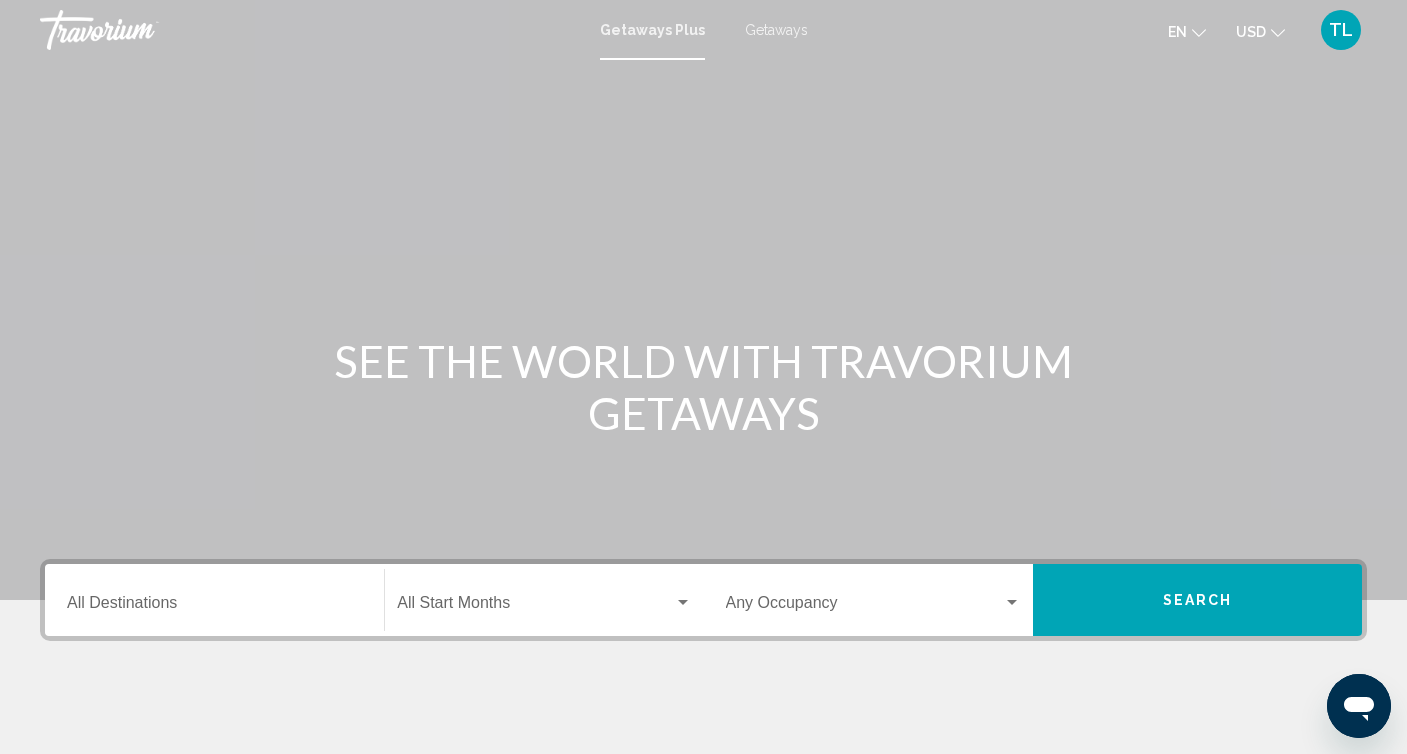 click on "Destination All Destinations" at bounding box center [214, 607] 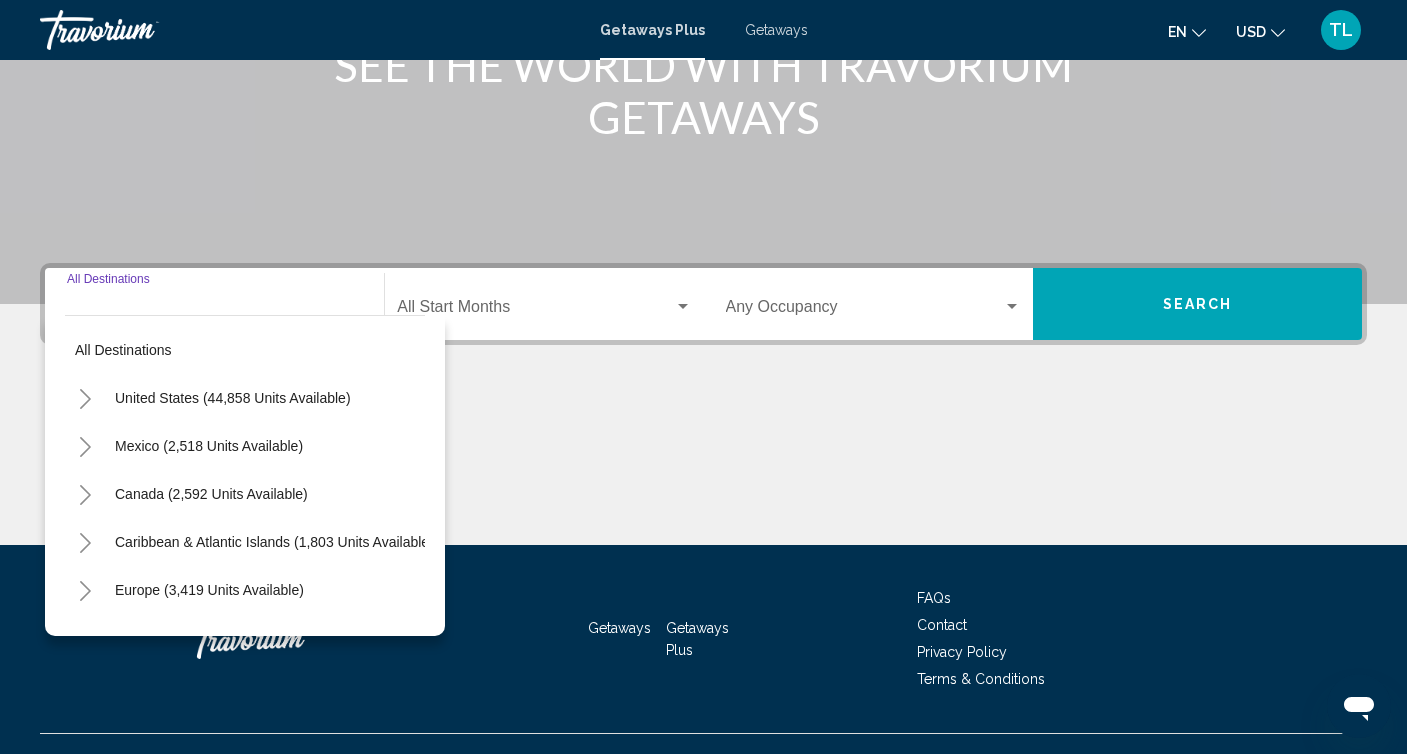 scroll, scrollTop: 332, scrollLeft: 0, axis: vertical 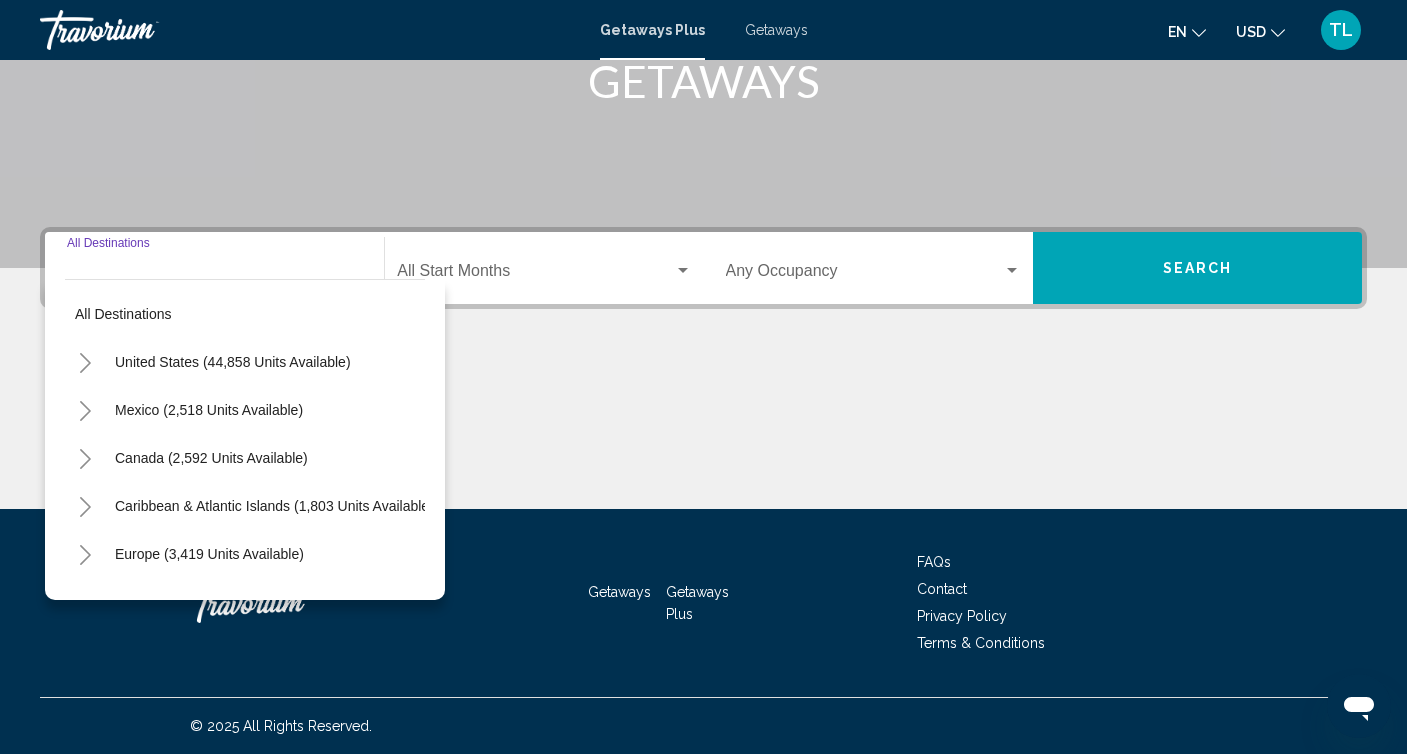 click on "Destination All Destinations" at bounding box center (214, 268) 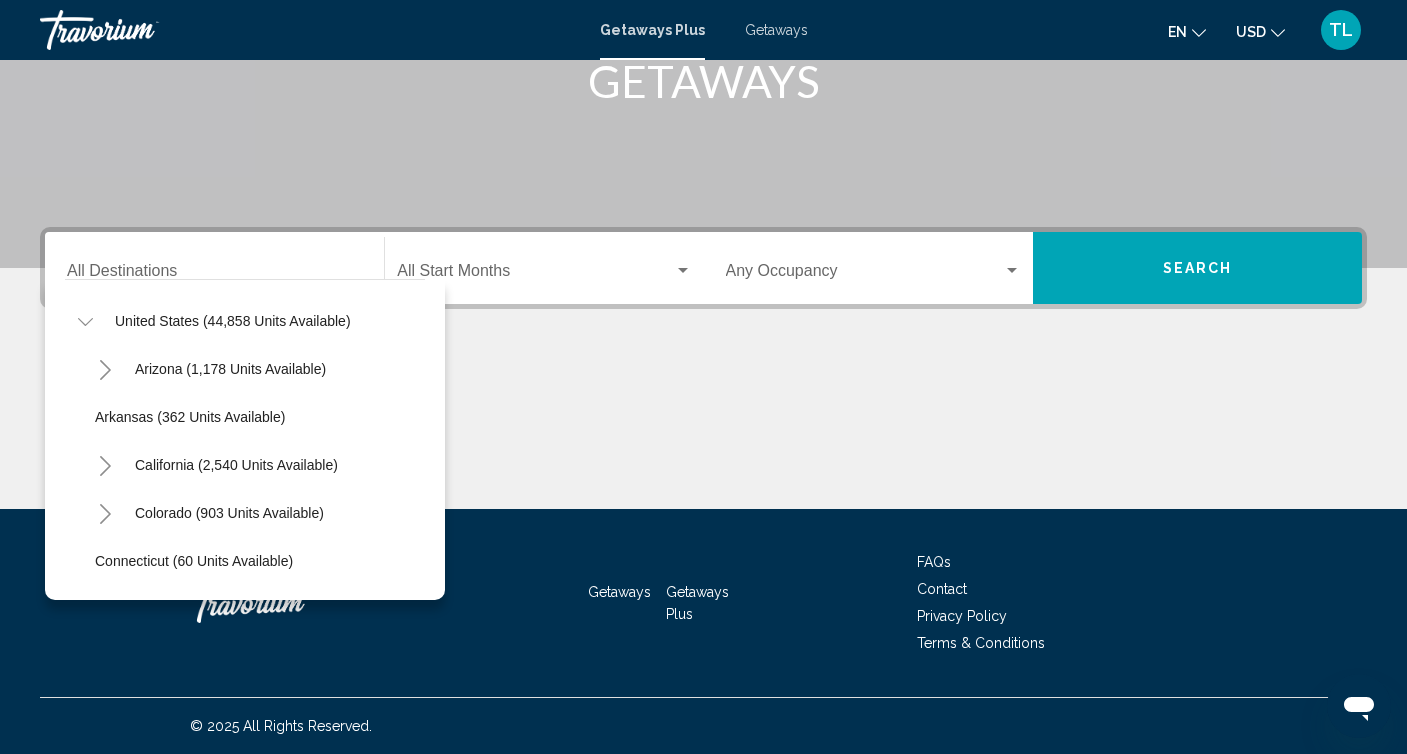 scroll, scrollTop: 34, scrollLeft: 0, axis: vertical 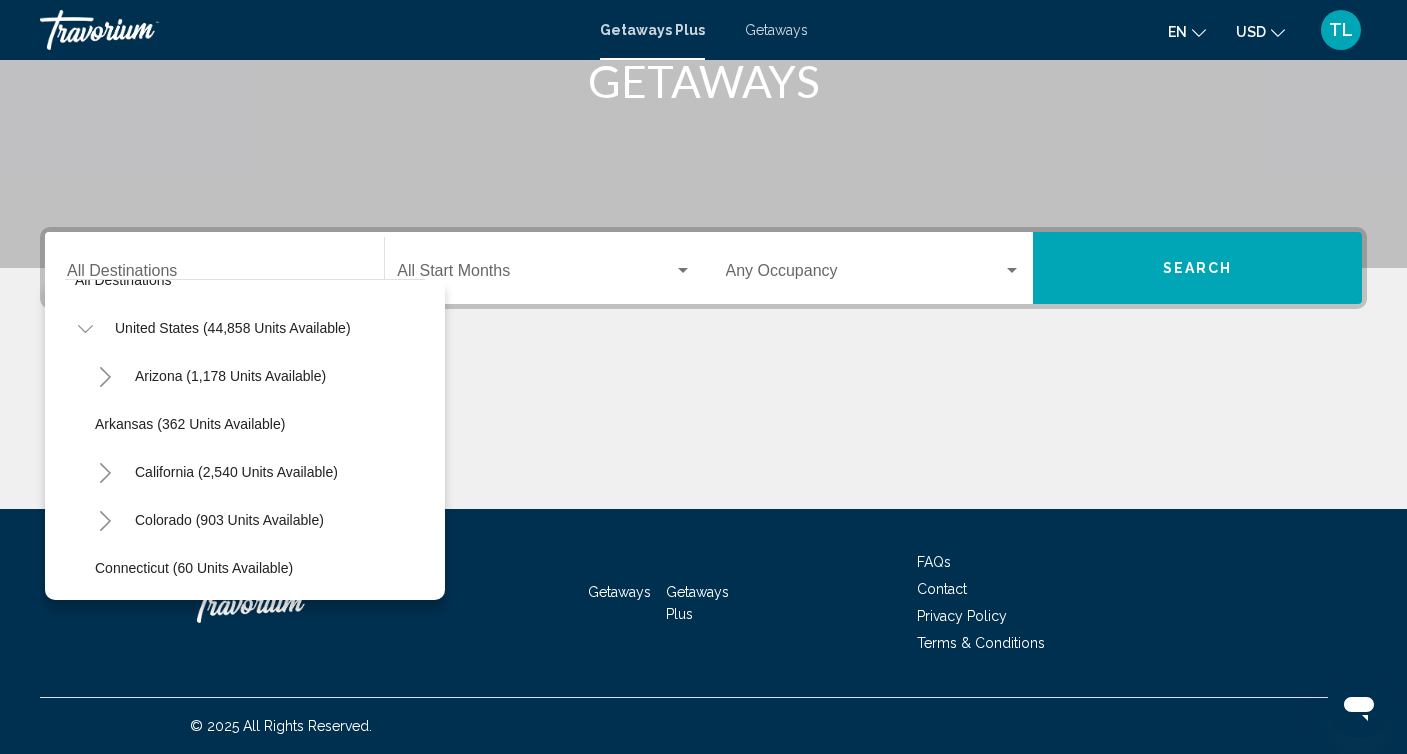 click on "Destination All Destinations" at bounding box center [214, 268] 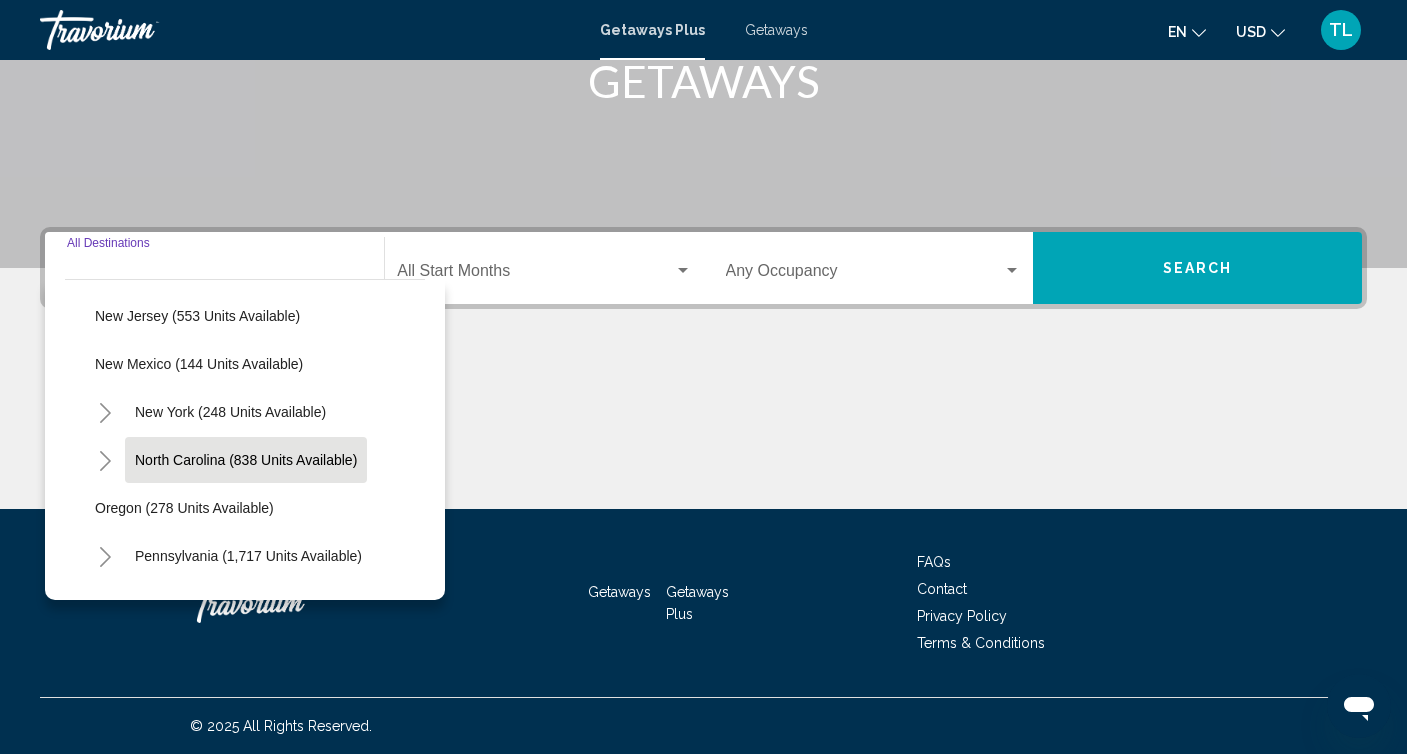 scroll, scrollTop: 1248, scrollLeft: 0, axis: vertical 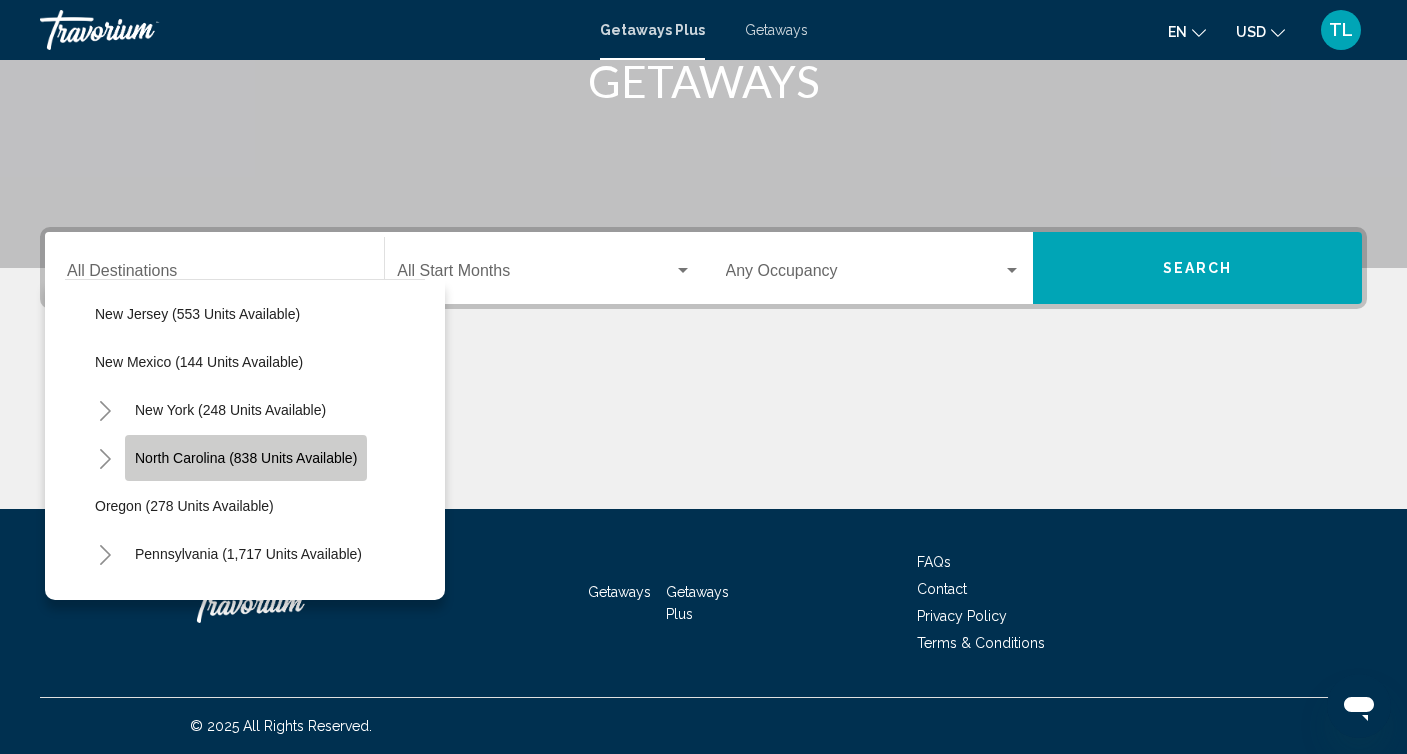 click on "North Carolina (838 units available)" 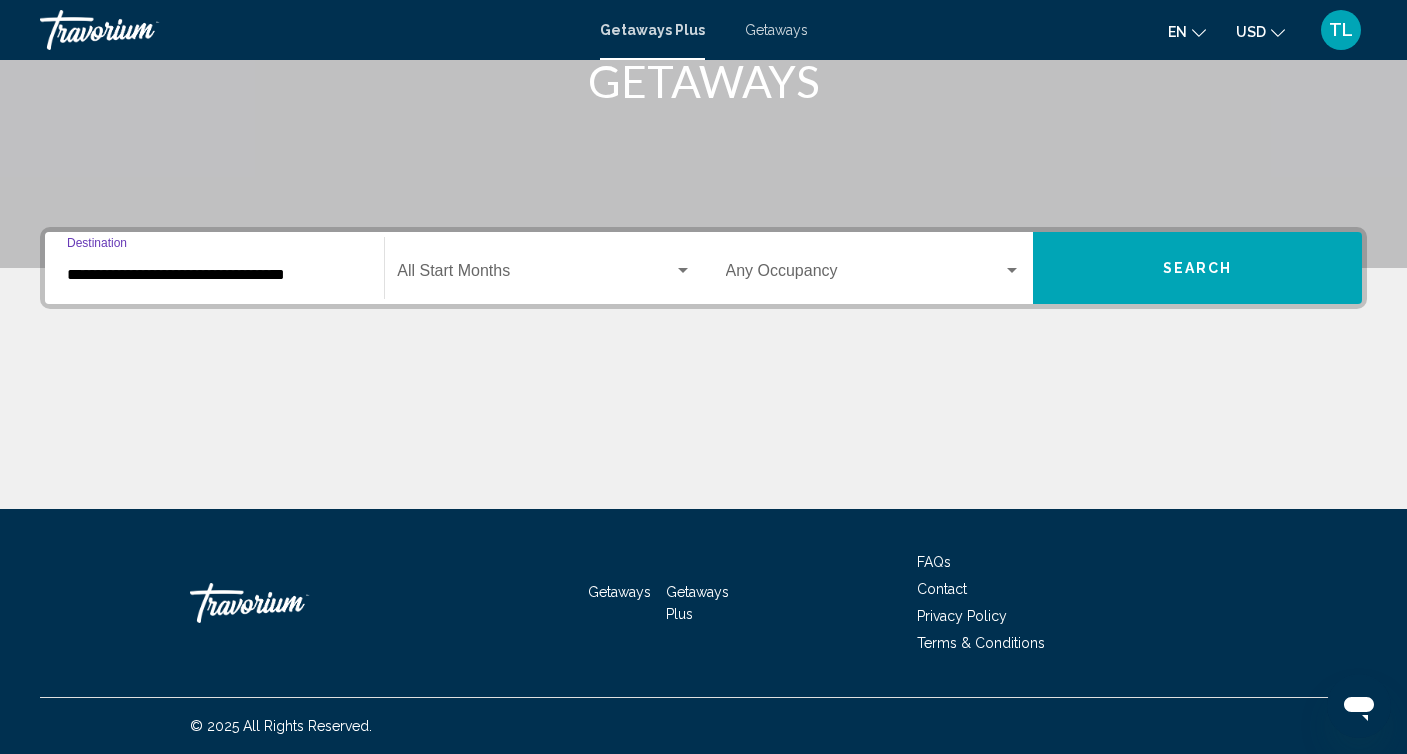 click on "**********" at bounding box center [214, 275] 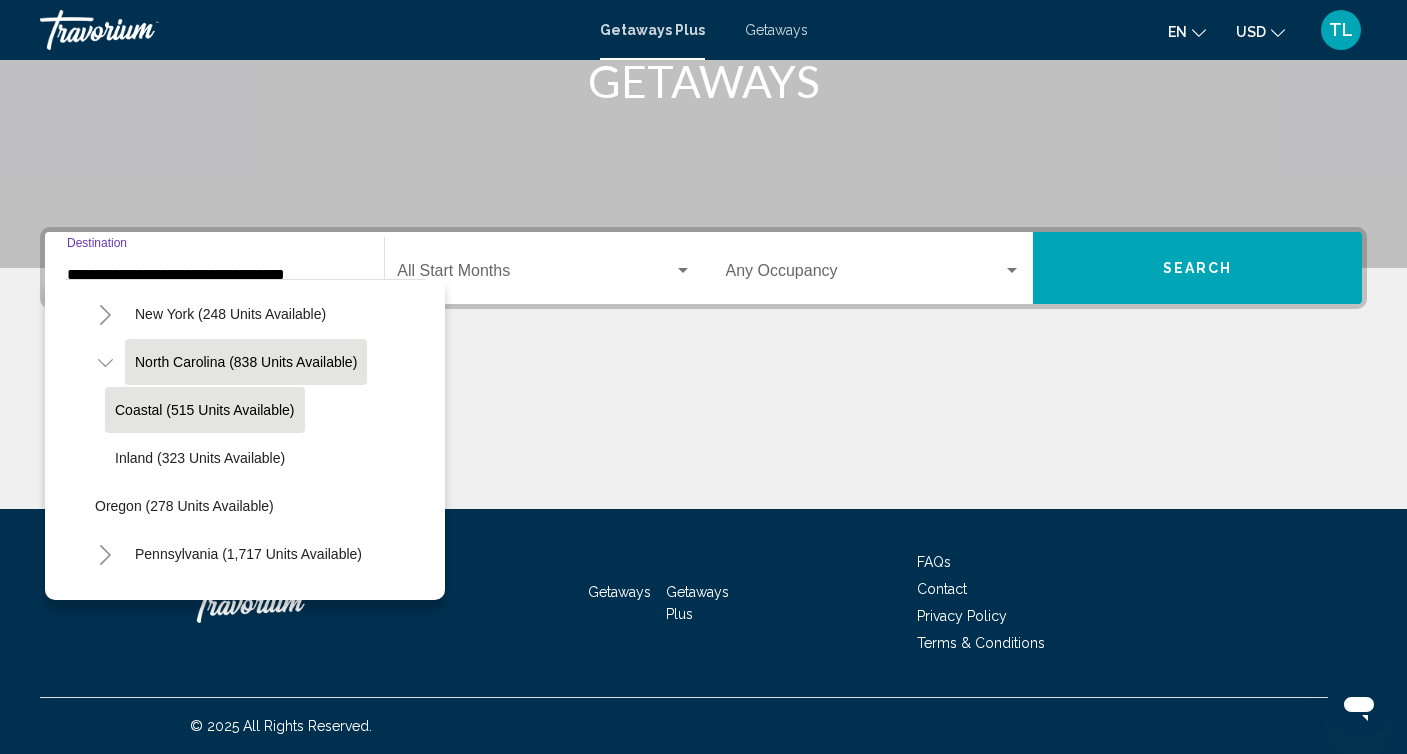 scroll, scrollTop: 1343, scrollLeft: 0, axis: vertical 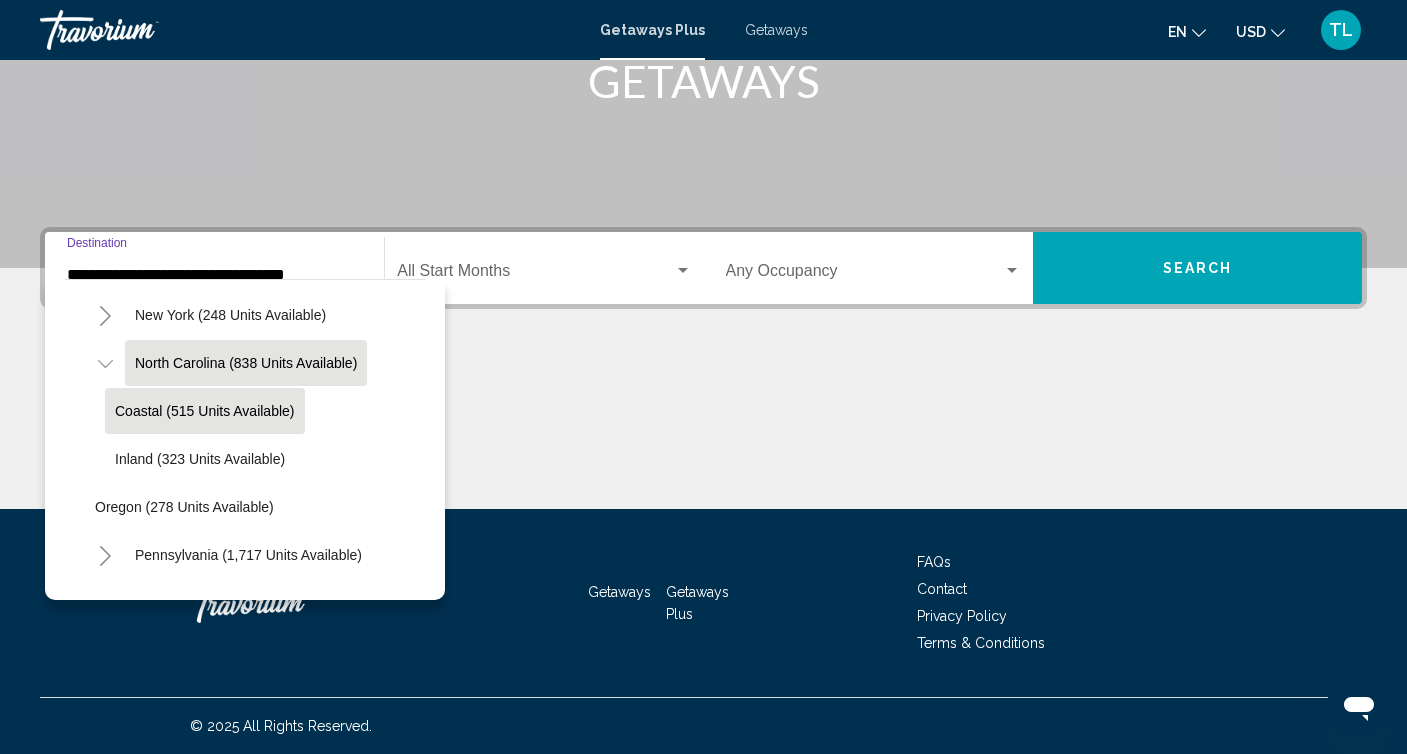 click on "Coastal (515 units available)" 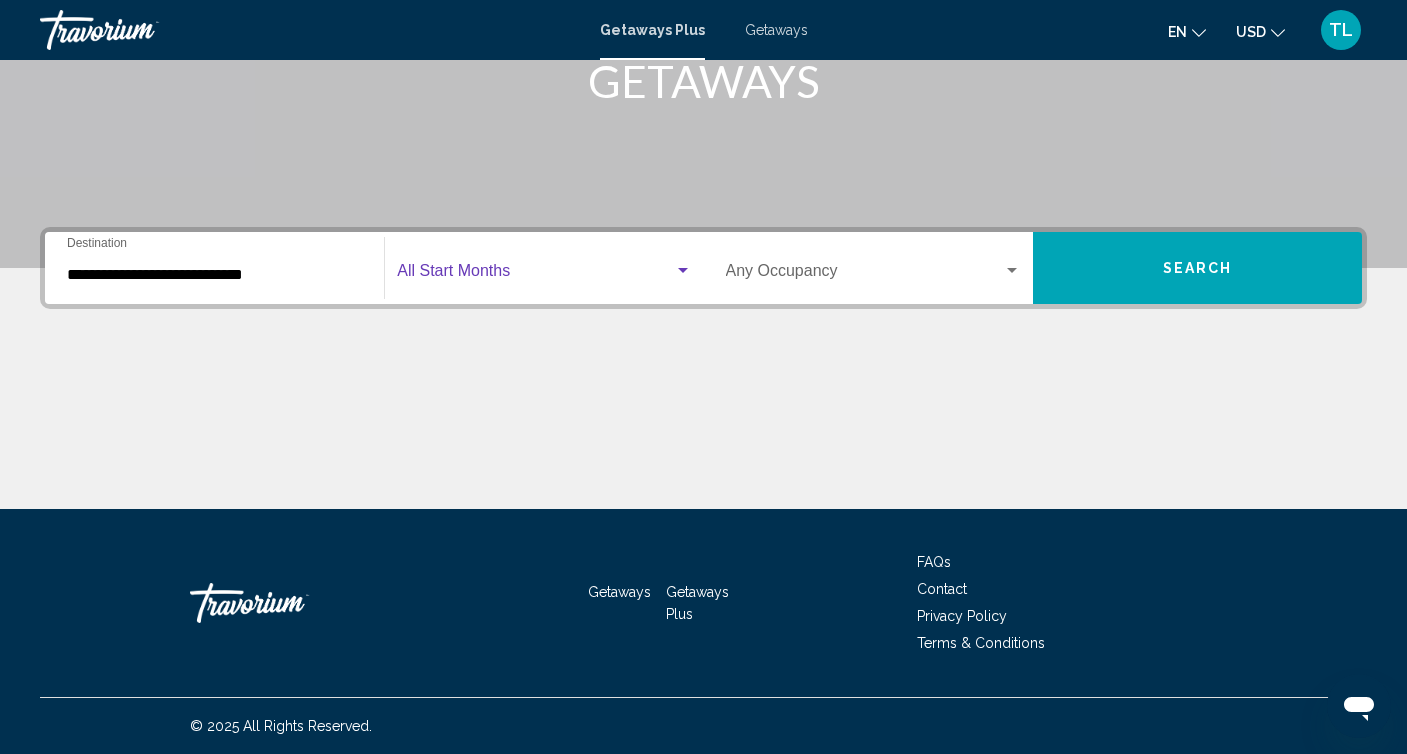 click at bounding box center [535, 275] 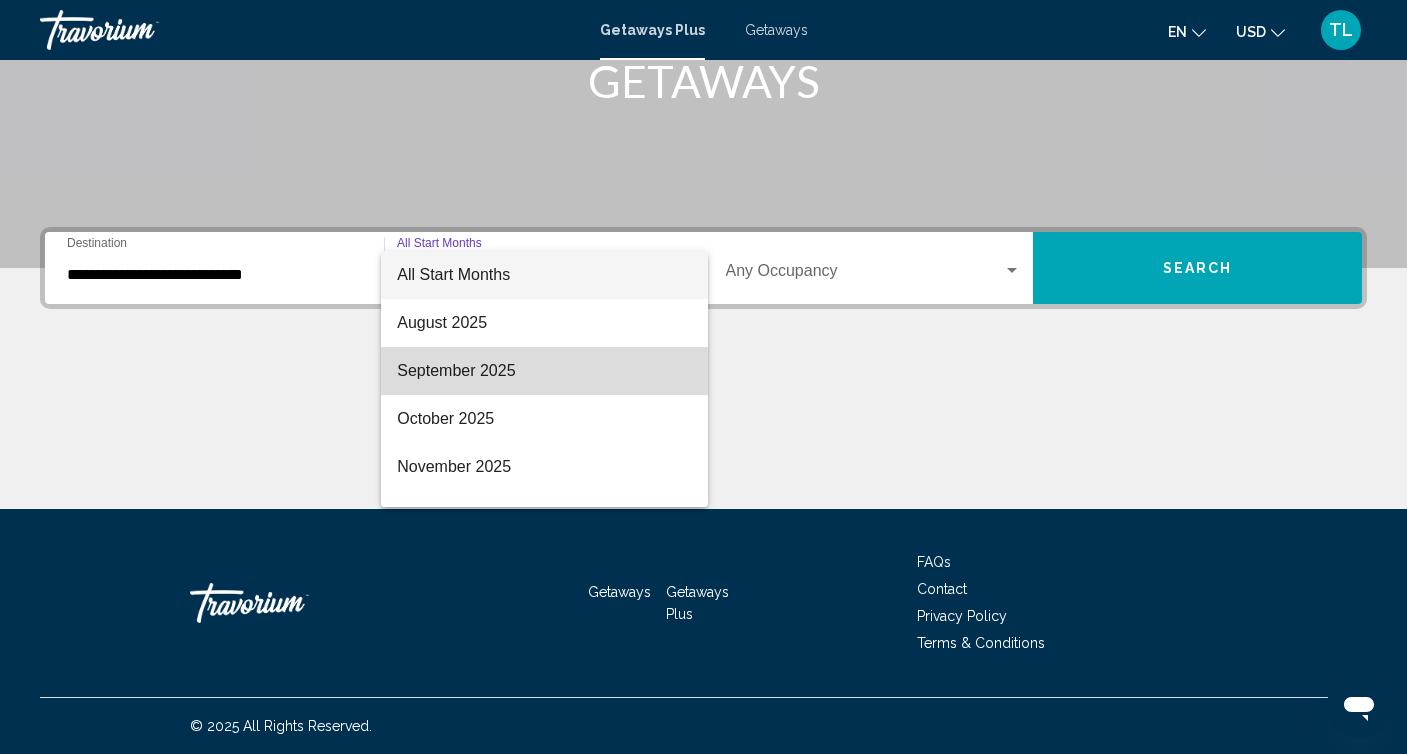 click on "September 2025" at bounding box center (544, 371) 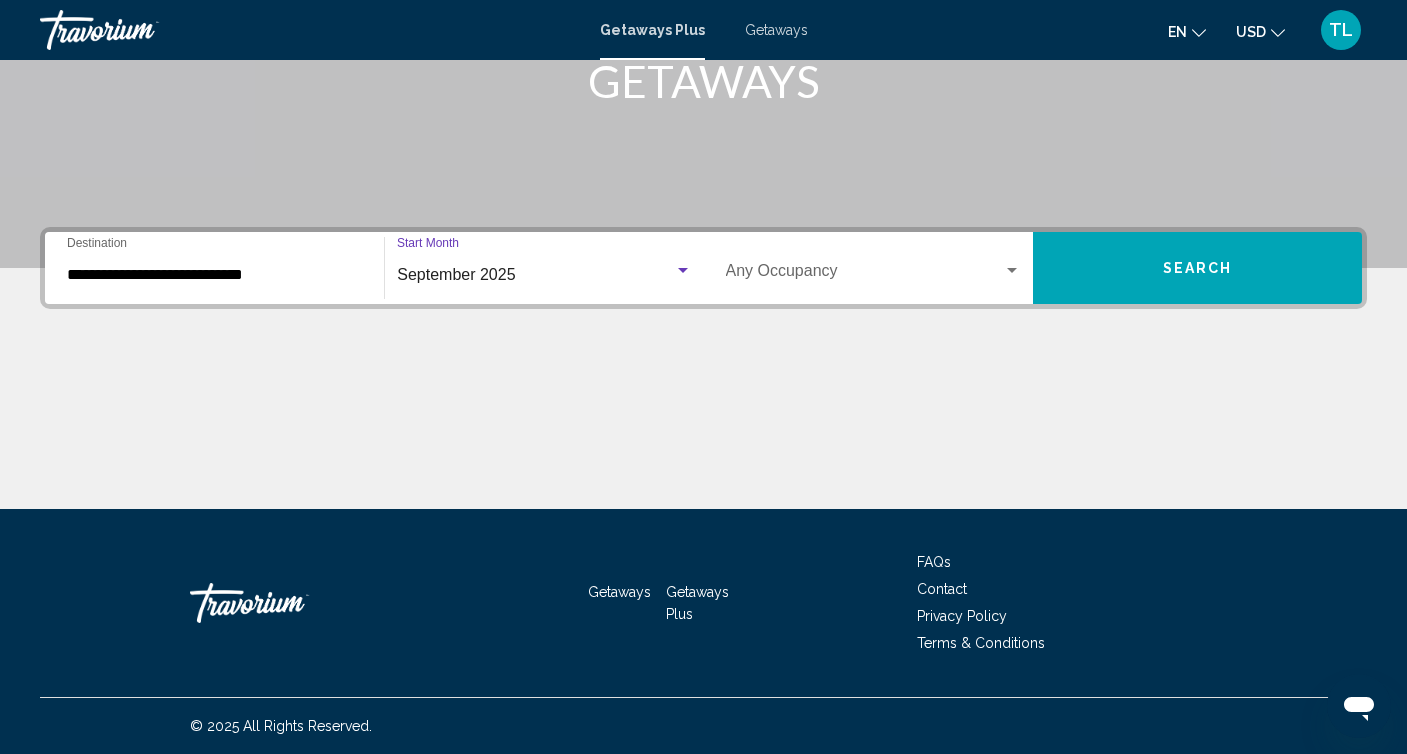 click at bounding box center [864, 275] 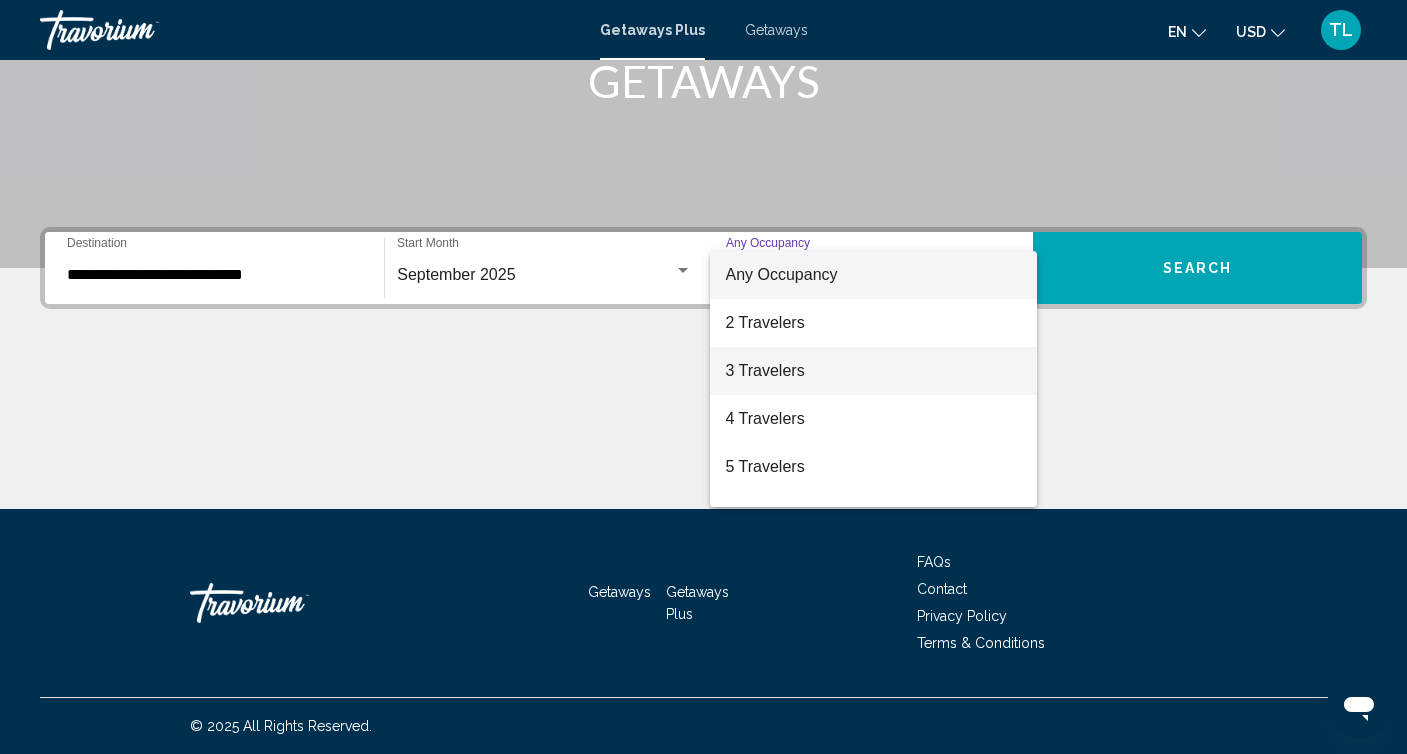 click on "3 Travelers" at bounding box center [873, 371] 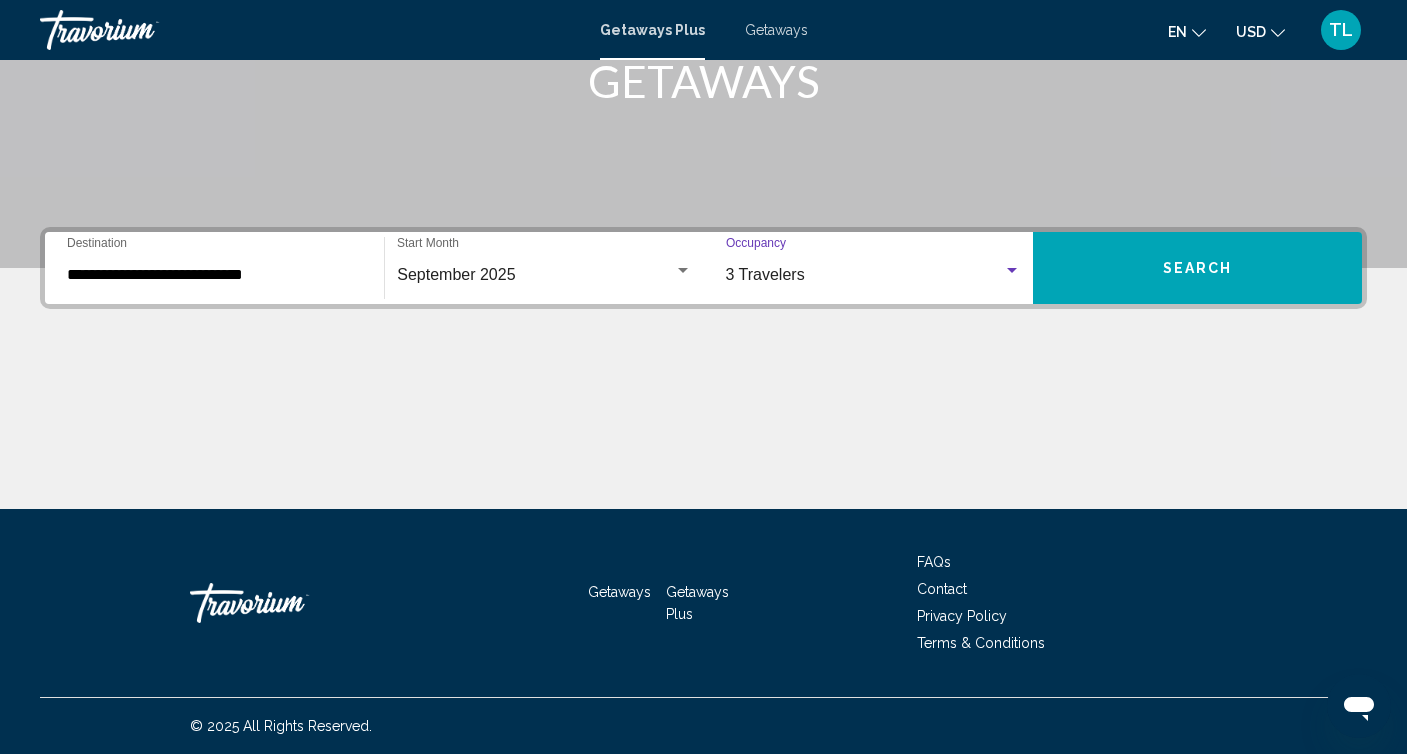 click on "Search" at bounding box center [1198, 269] 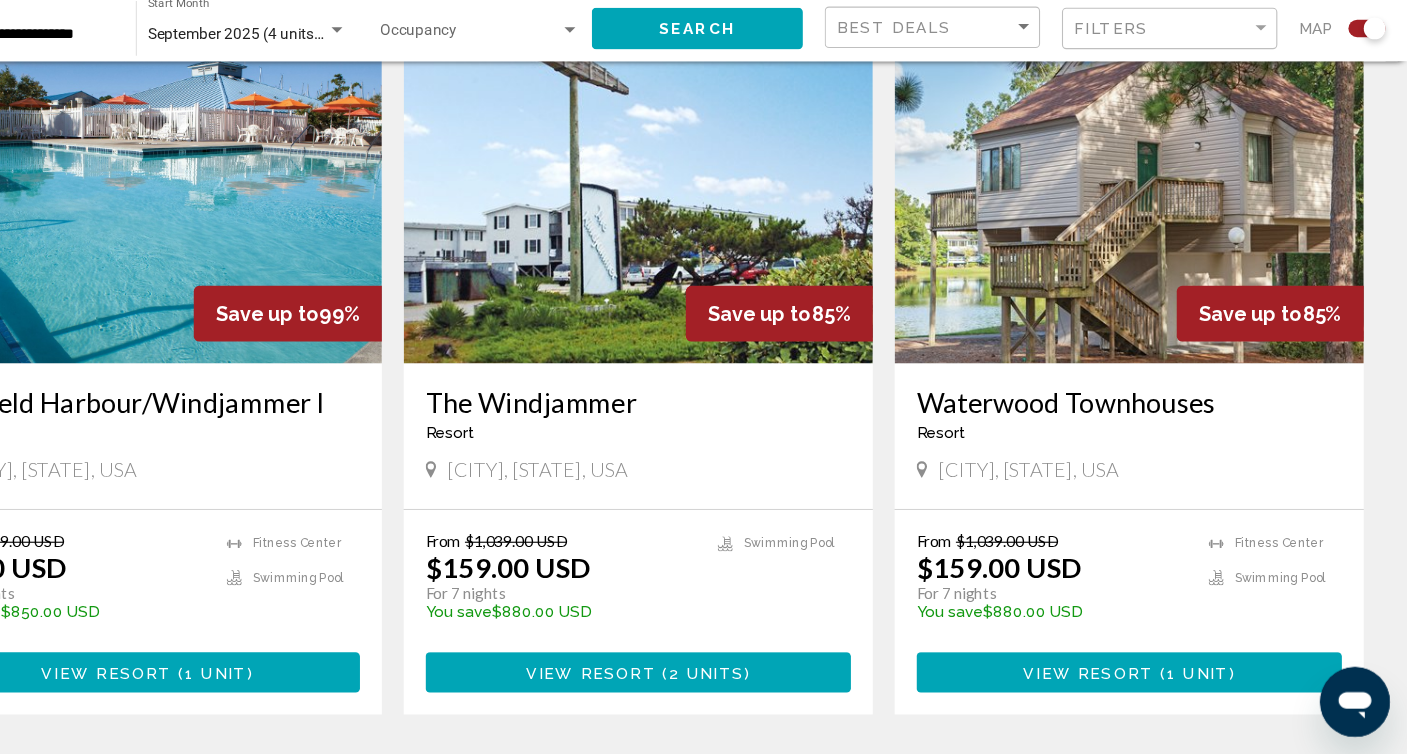 scroll, scrollTop: 754, scrollLeft: 0, axis: vertical 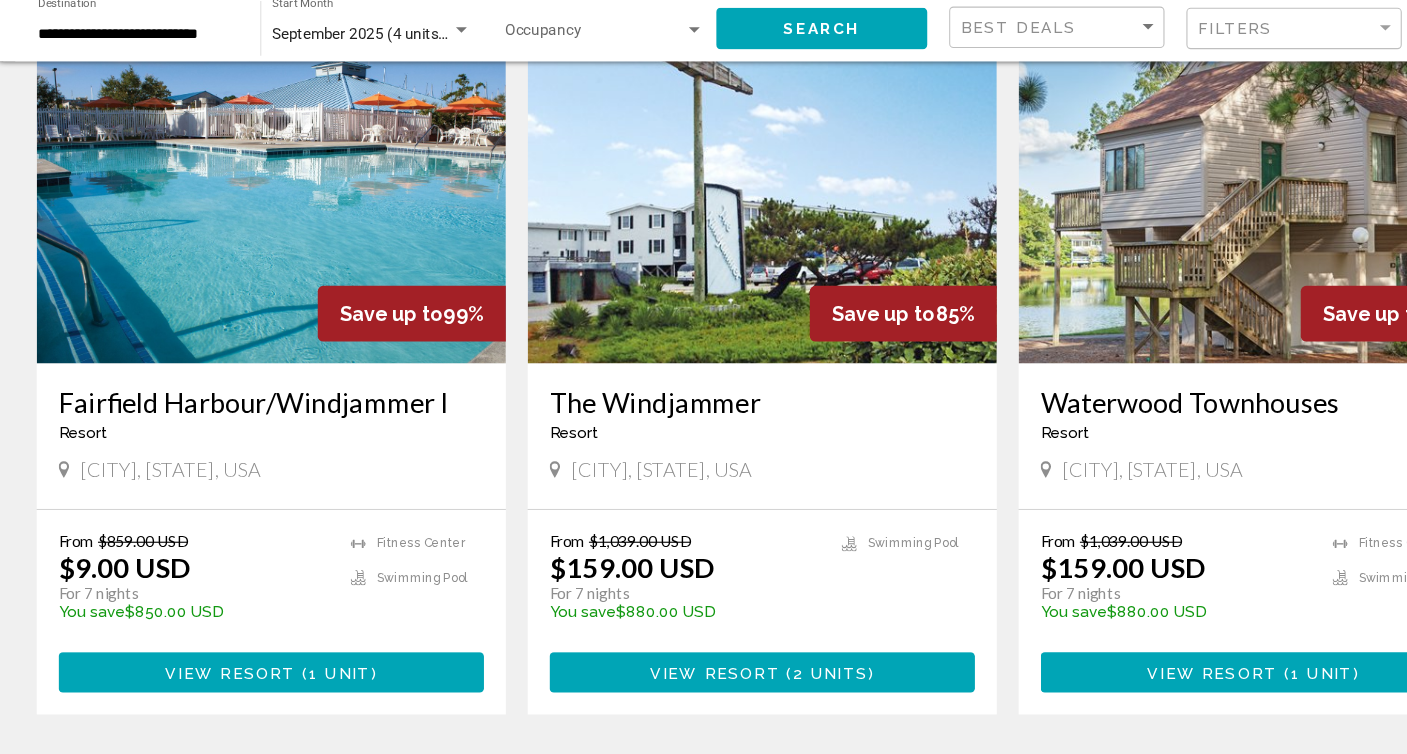 click on "The Windjammer" at bounding box center [703, 431] 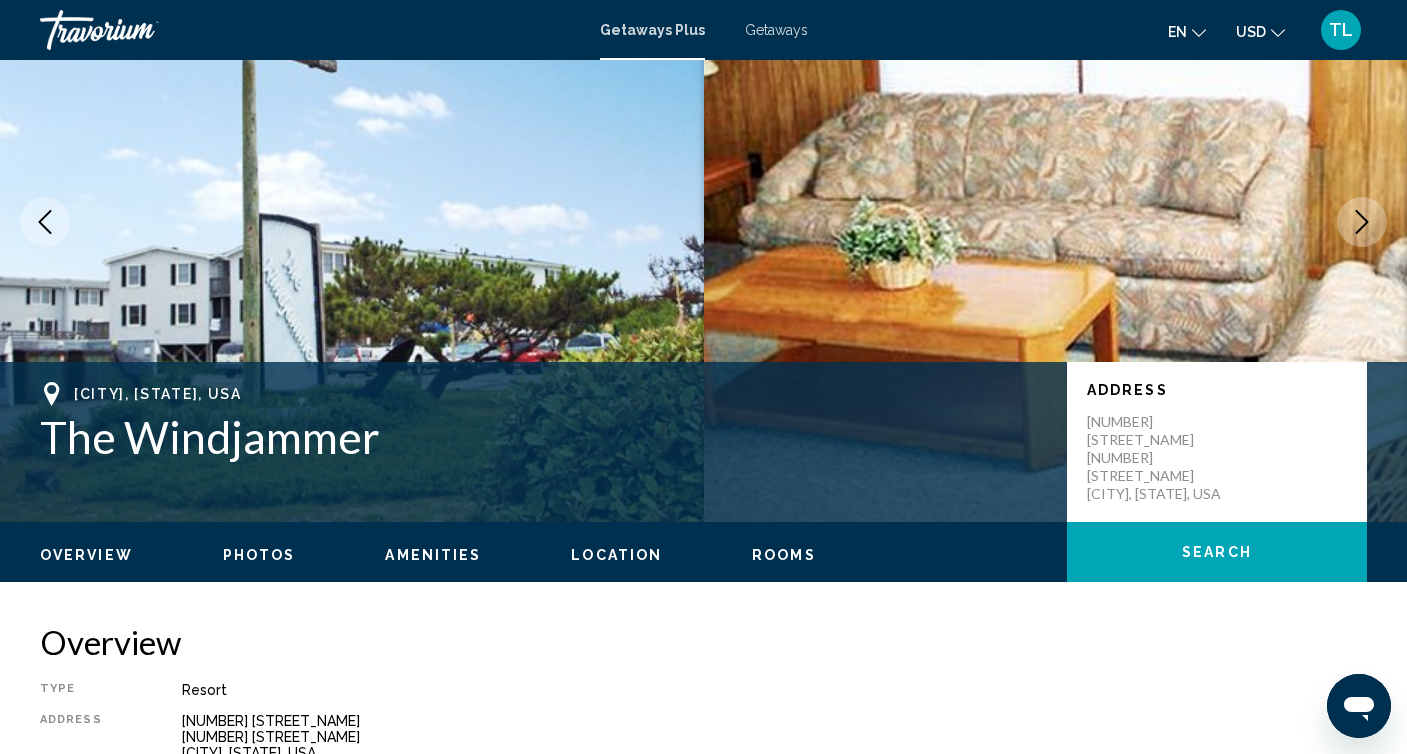 scroll, scrollTop: 110, scrollLeft: 0, axis: vertical 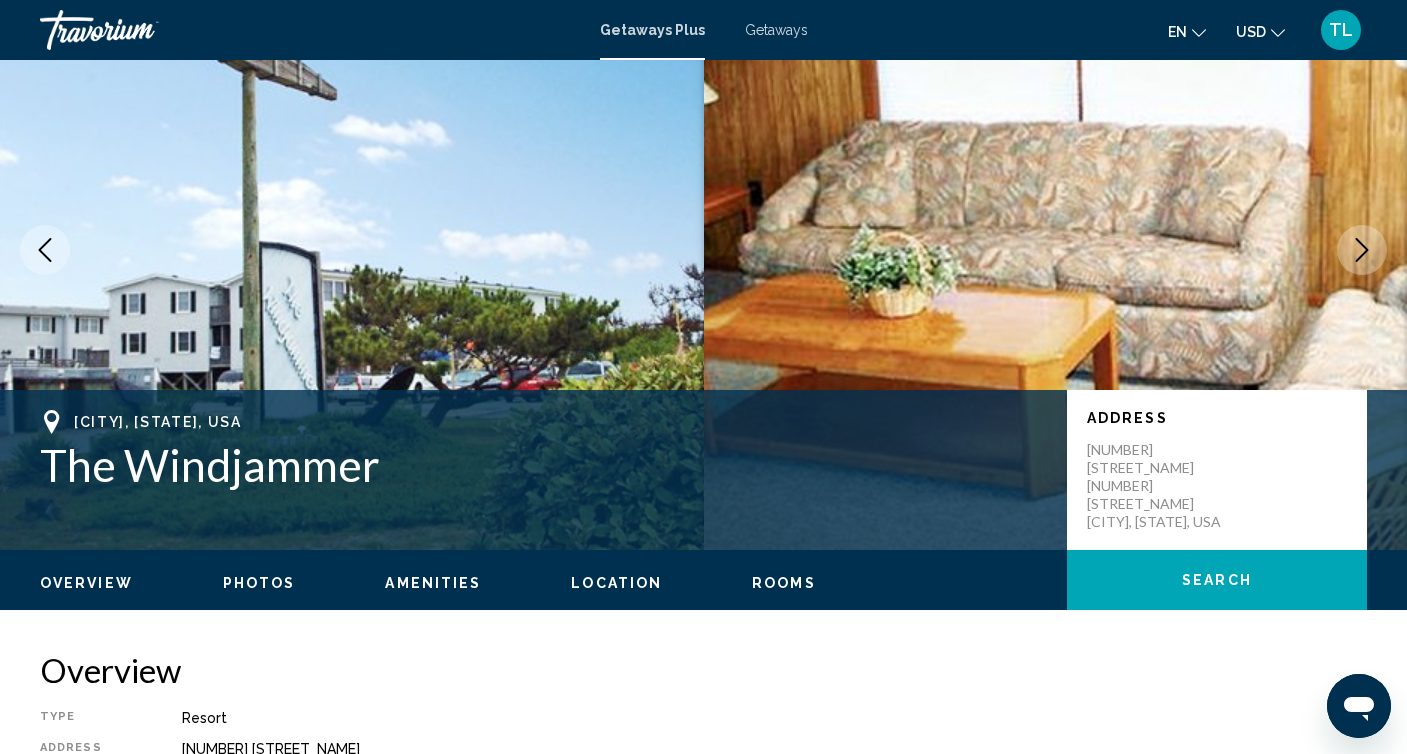 click 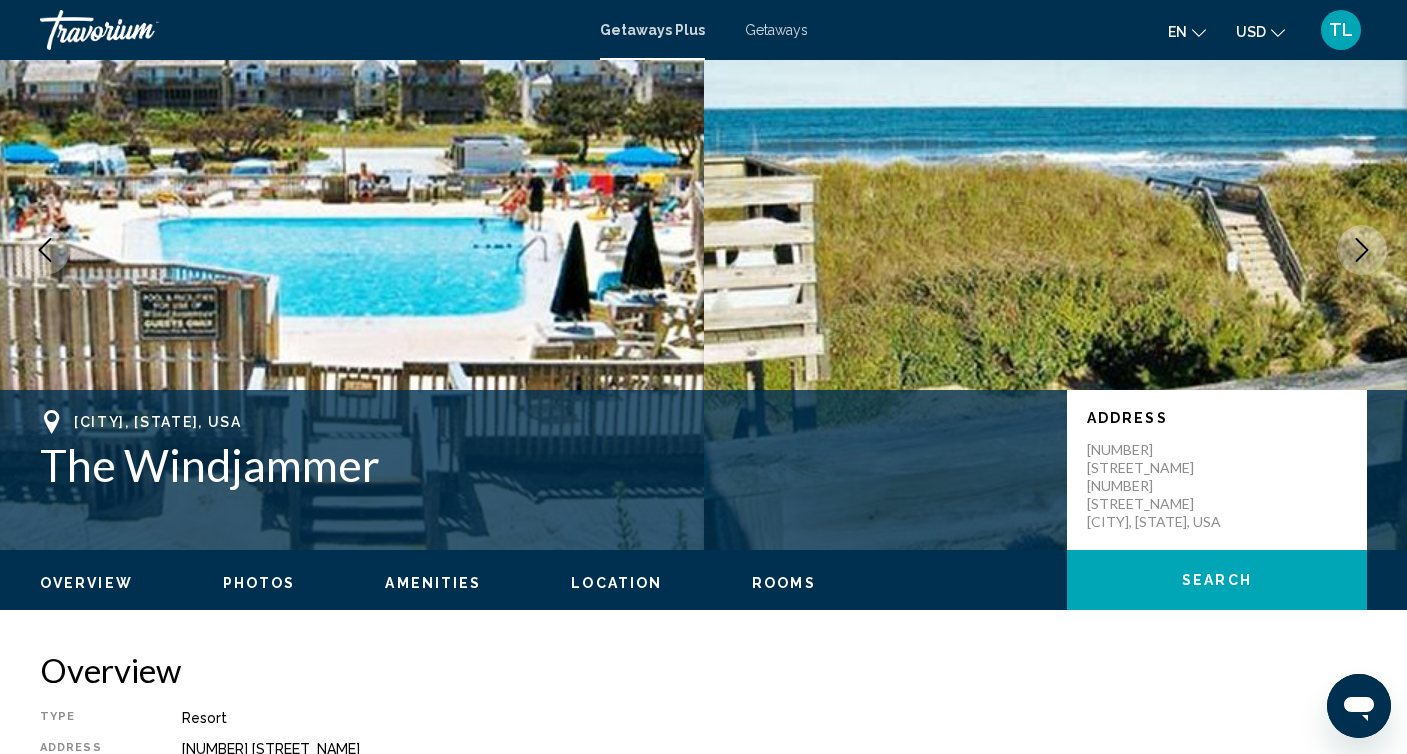 click 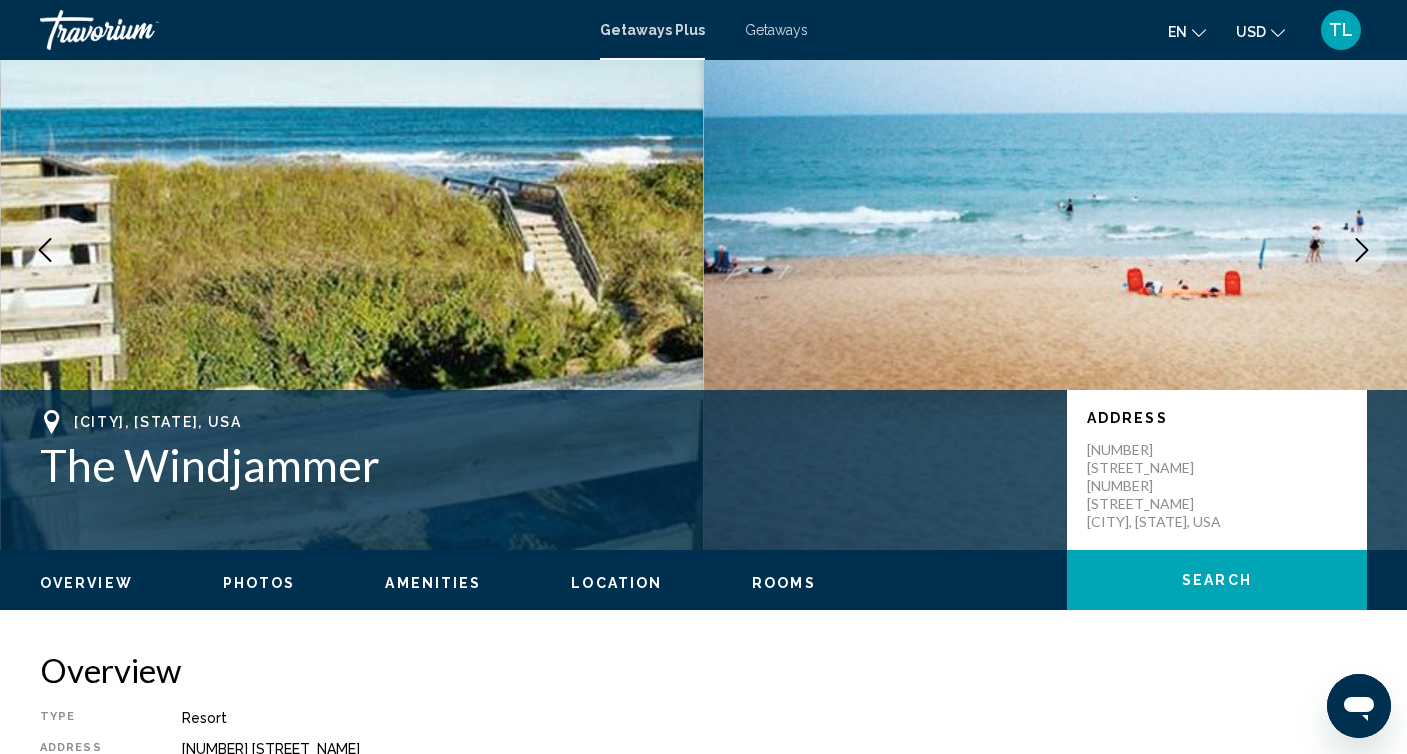 click 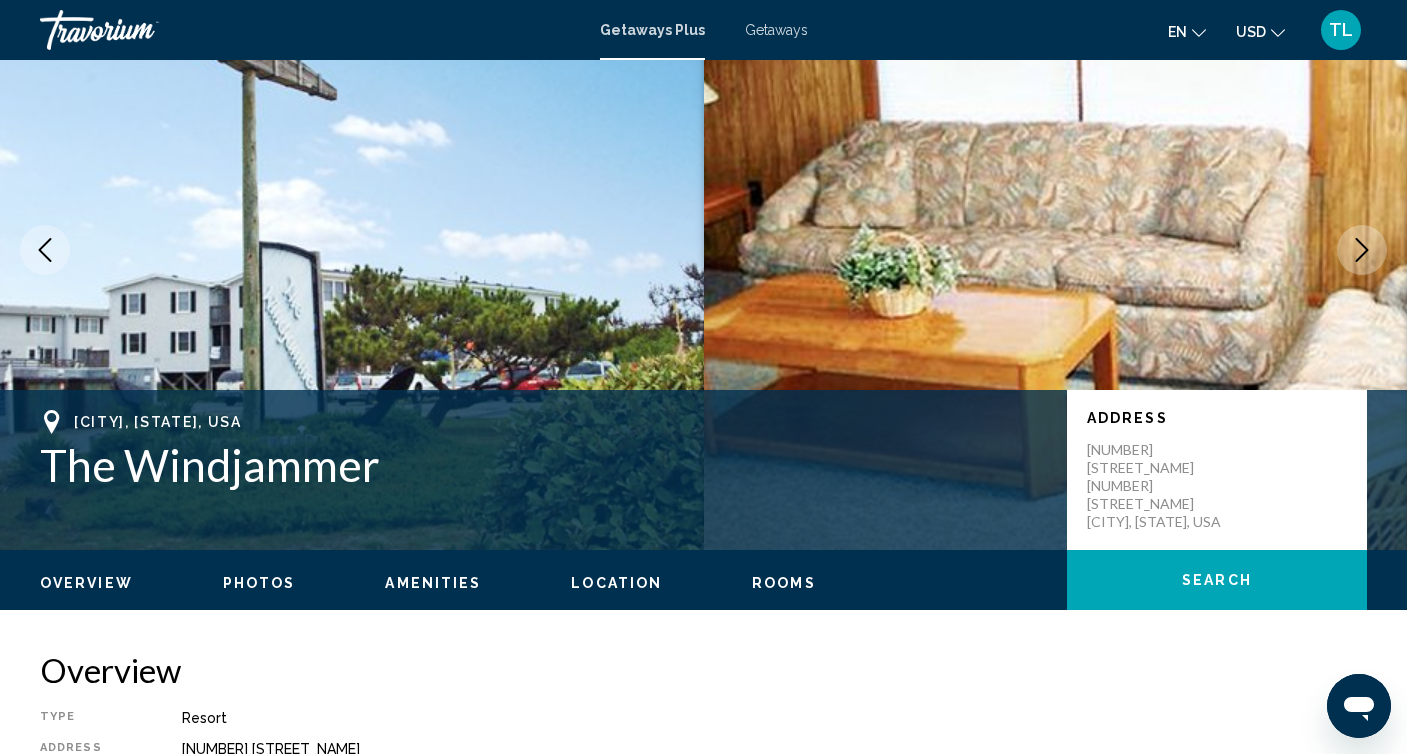 click on "Getaways" at bounding box center [776, 30] 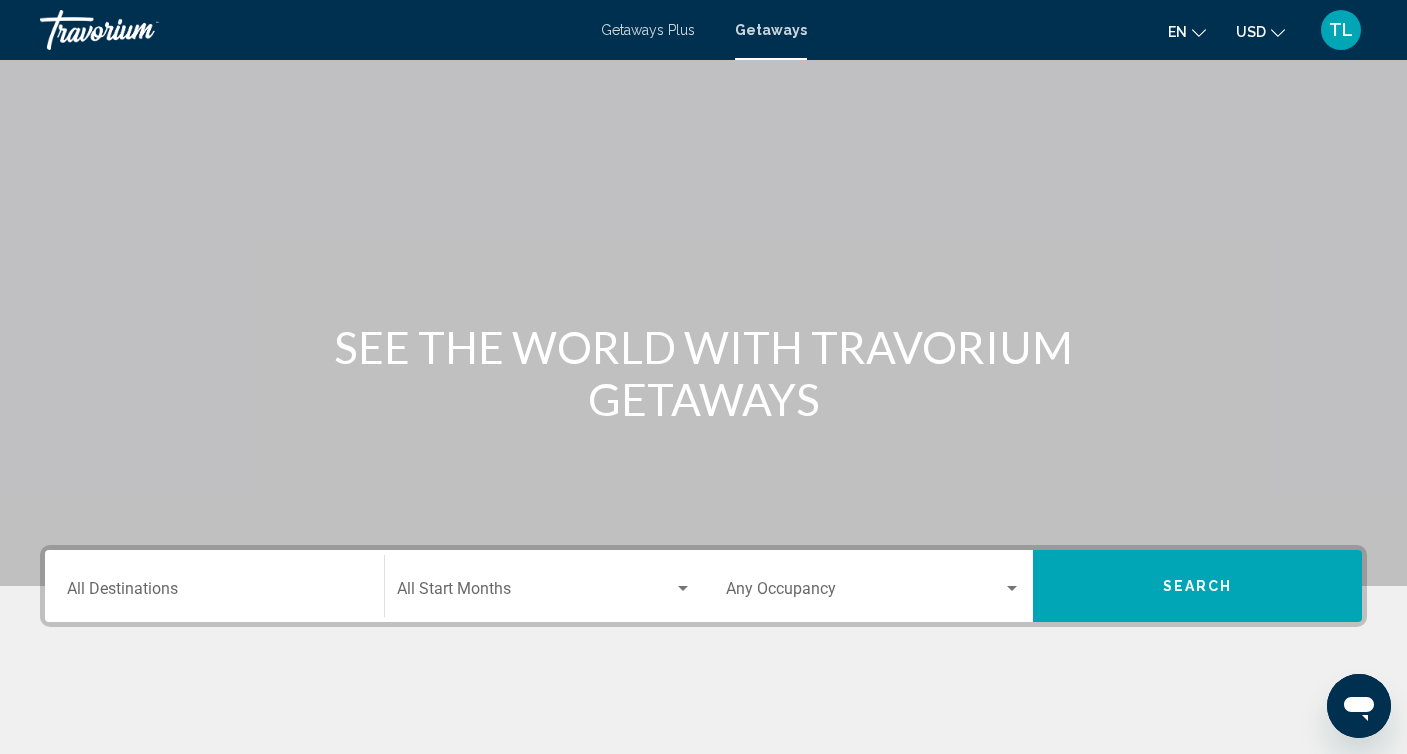 scroll, scrollTop: 0, scrollLeft: 0, axis: both 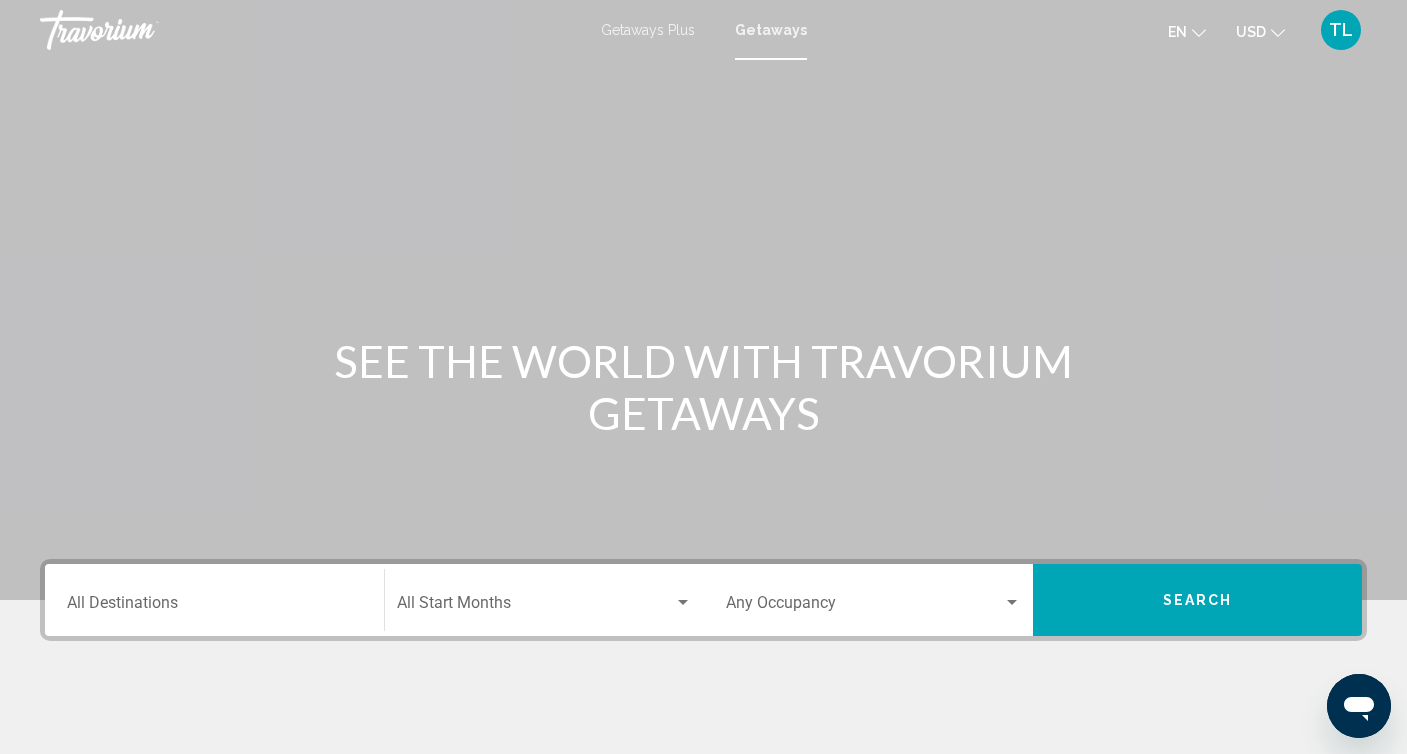 click on "Getaways Plus" at bounding box center [648, 30] 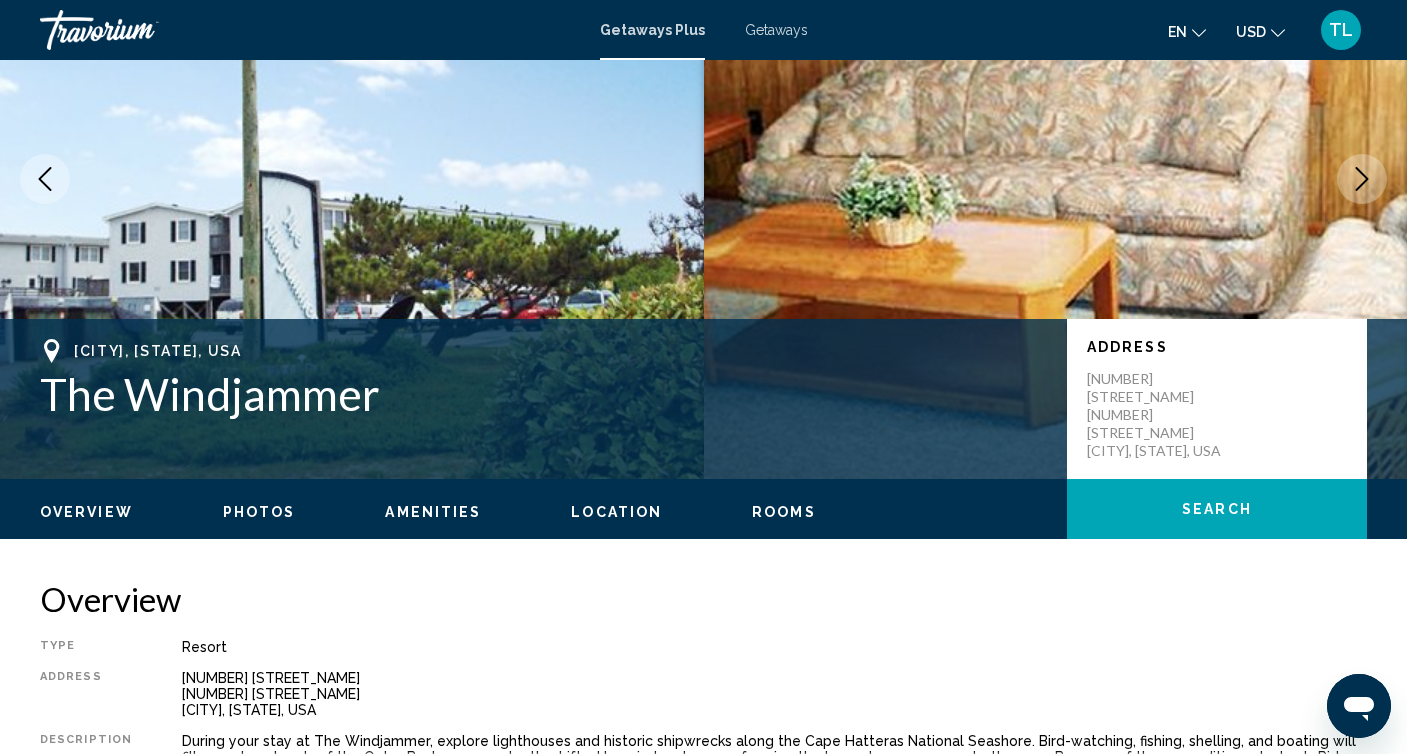 scroll, scrollTop: 0, scrollLeft: 0, axis: both 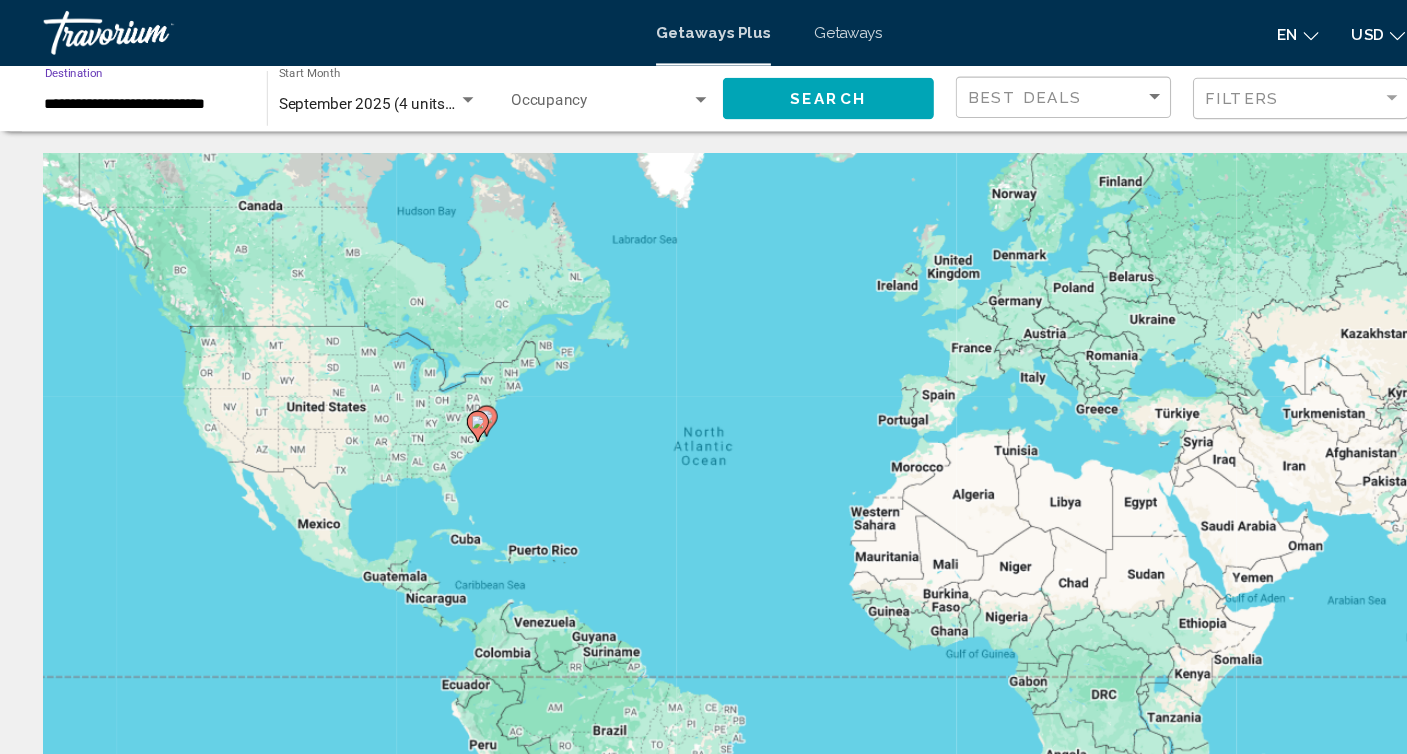 click on "**********" at bounding box center [132, 96] 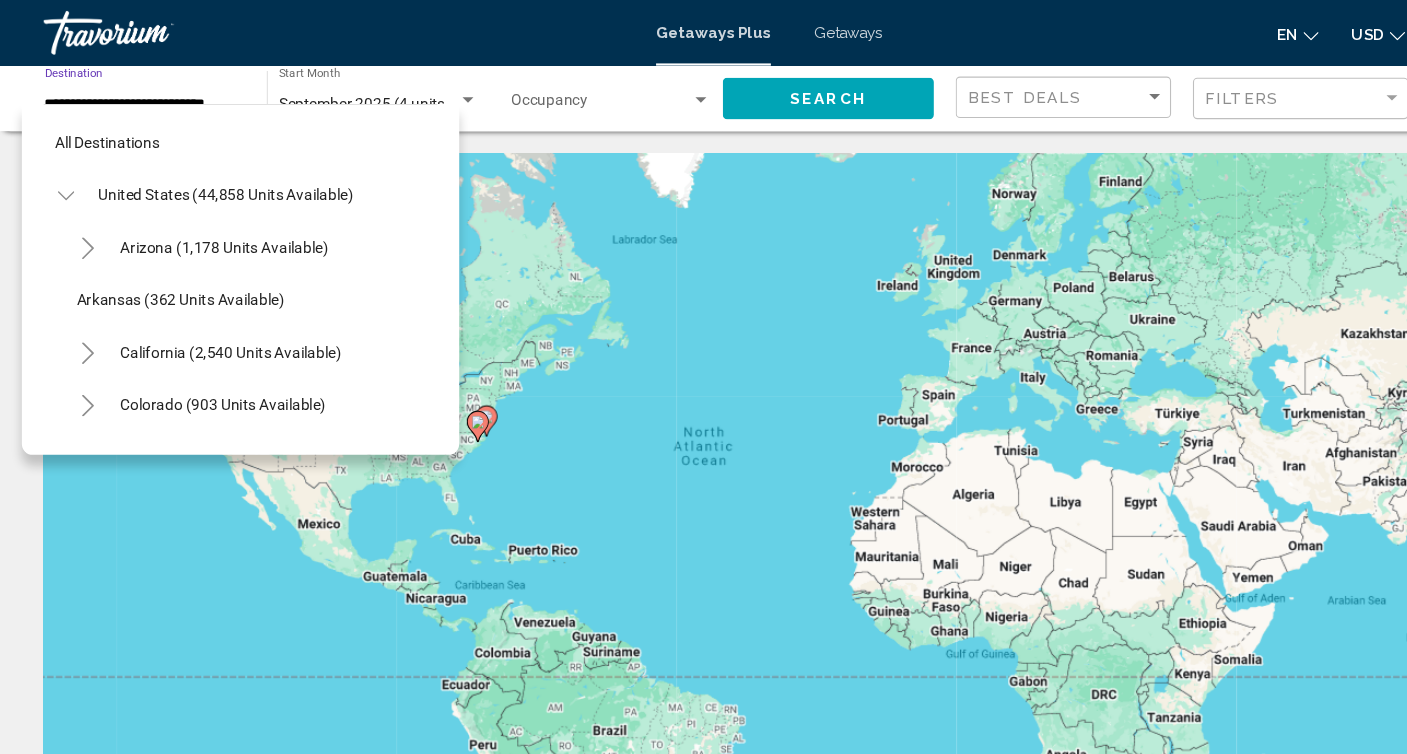 scroll, scrollTop: 1319, scrollLeft: 0, axis: vertical 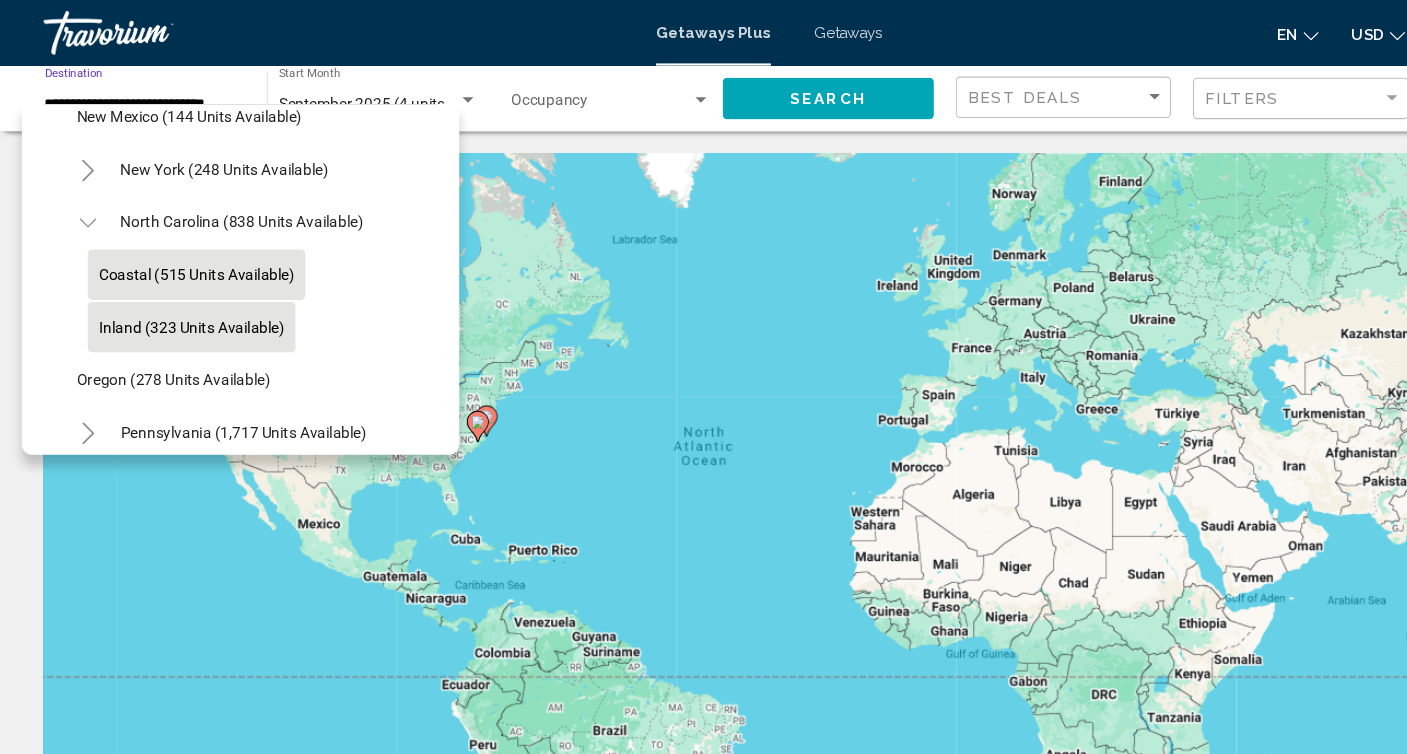 click on "Inland (323 units available)" 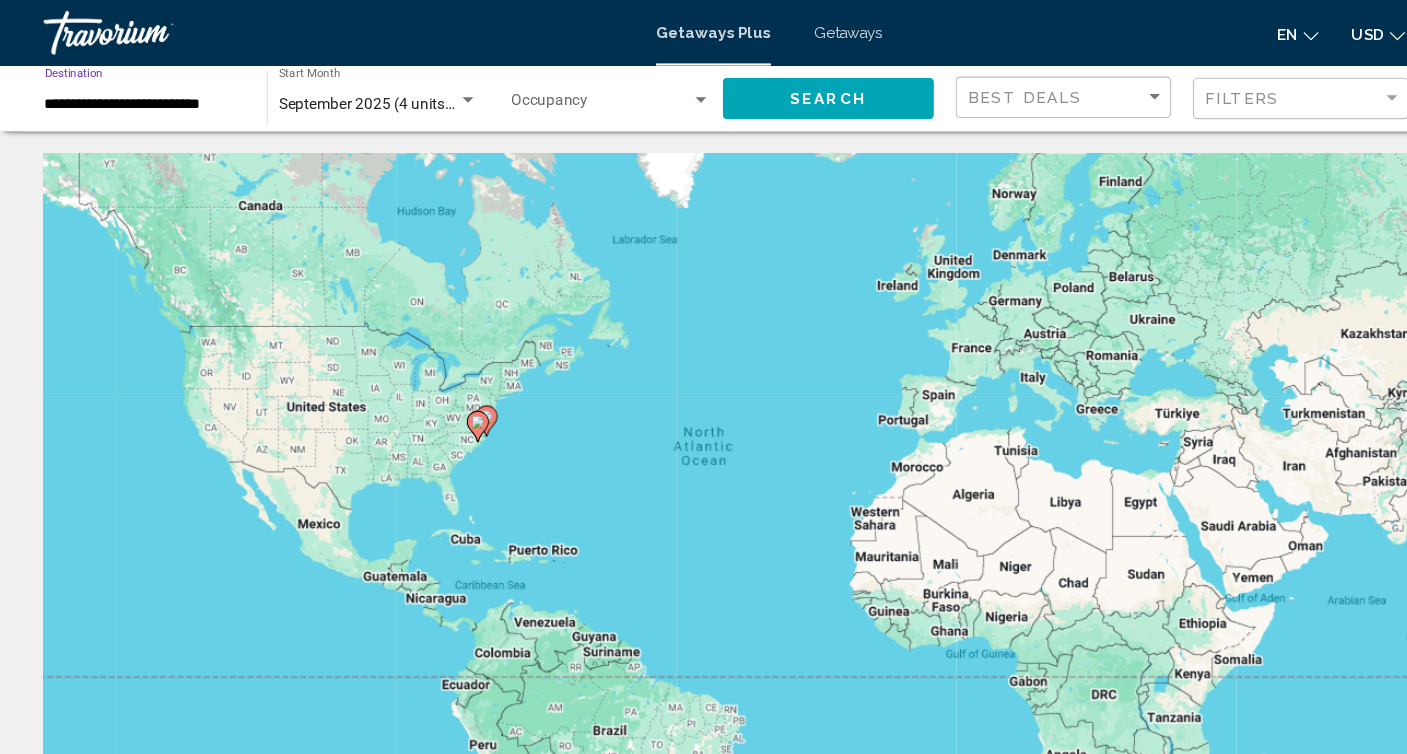 click at bounding box center [550, 96] 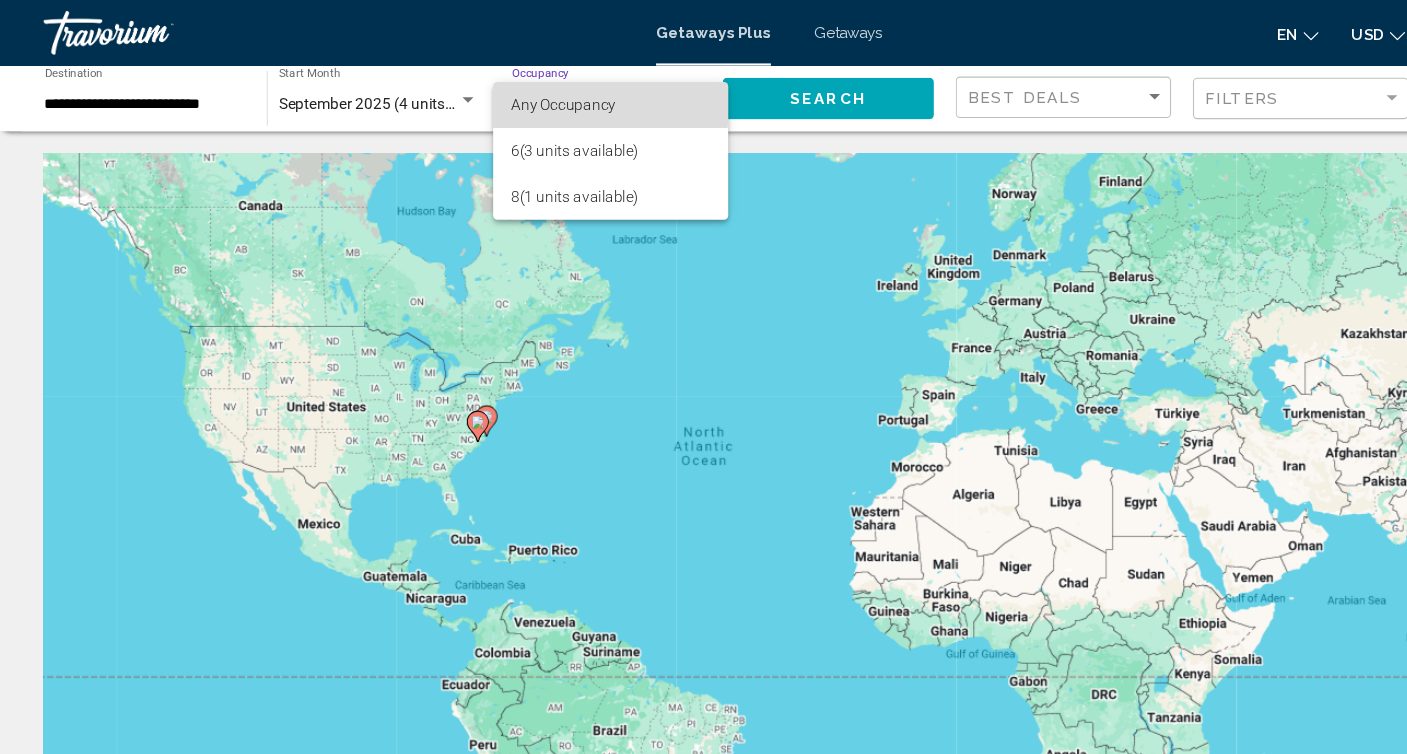 click on "Any Occupancy" at bounding box center [515, 96] 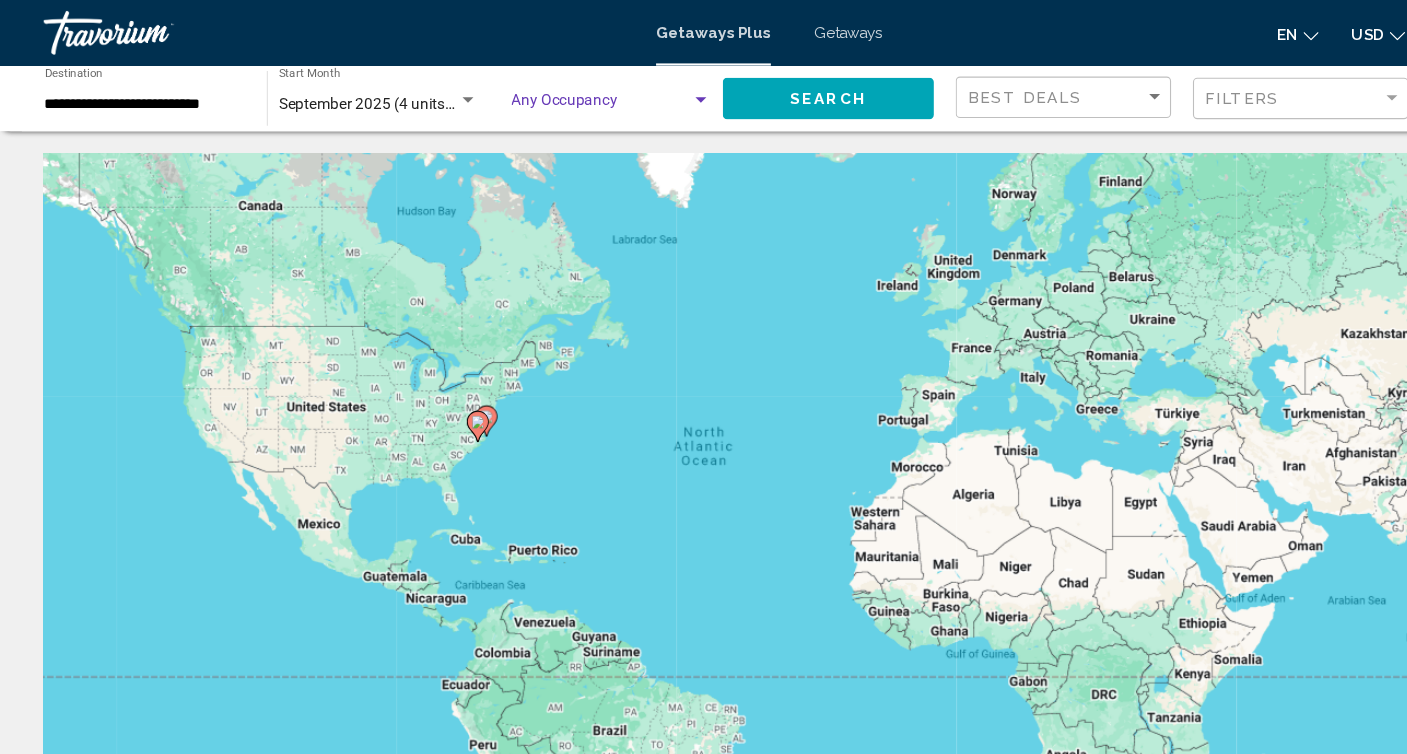 click on "September 2025 (4 units available)" at bounding box center [362, 95] 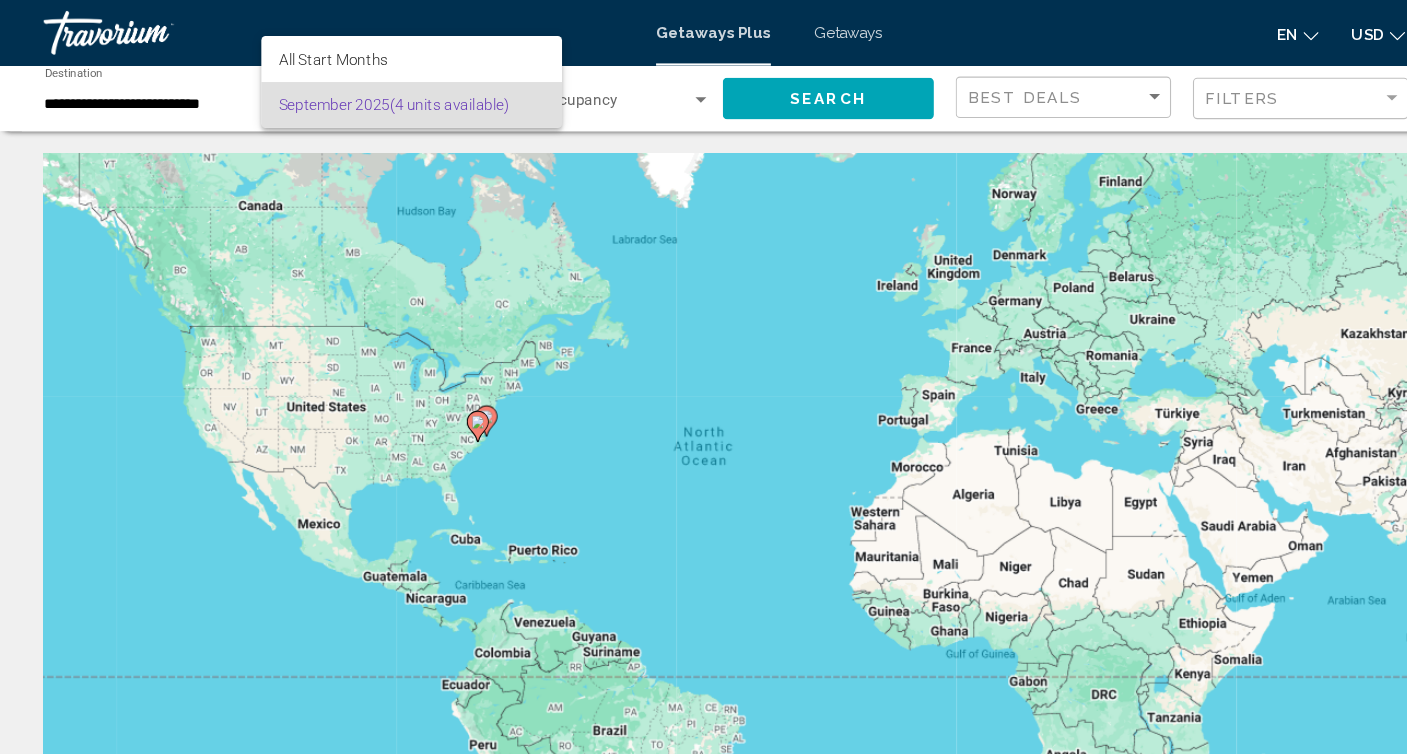 click on "September 2025  (4 units available)" at bounding box center [376, 96] 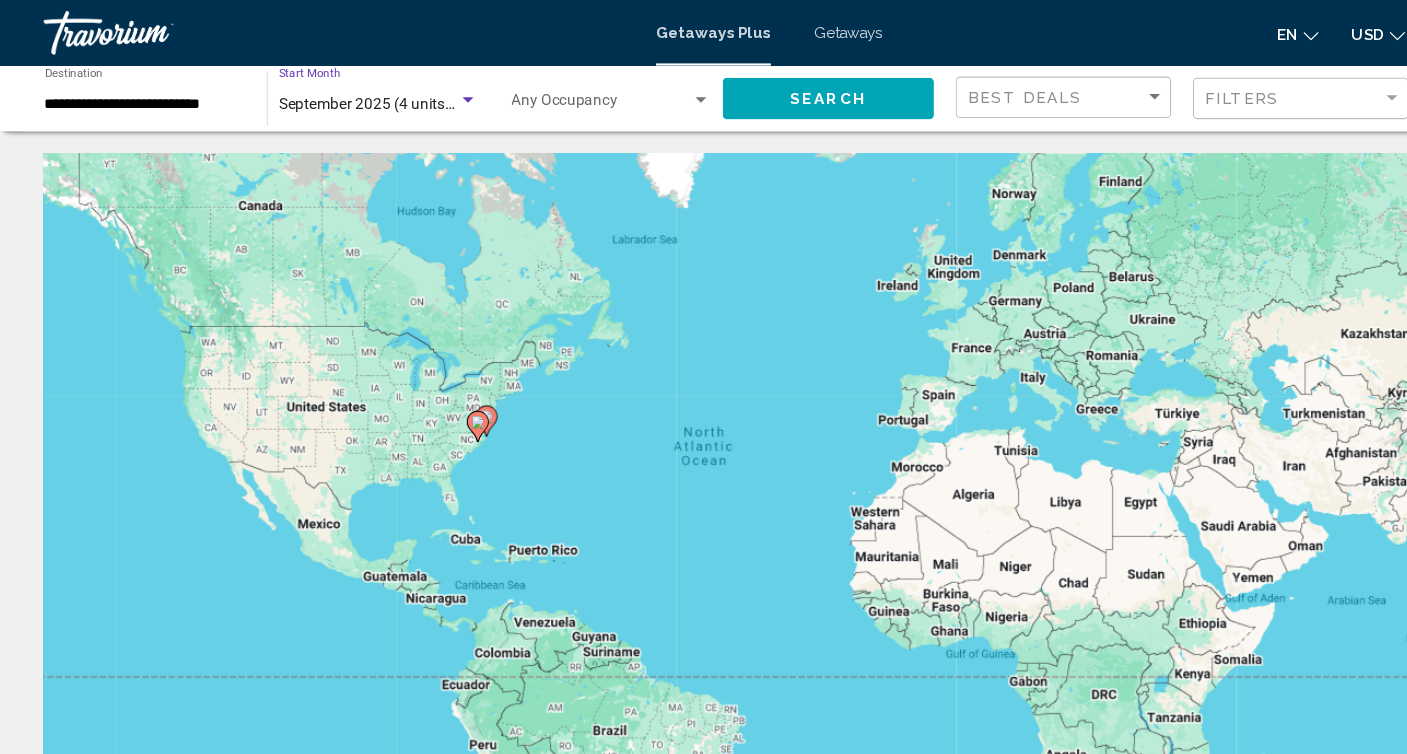click on "Search" 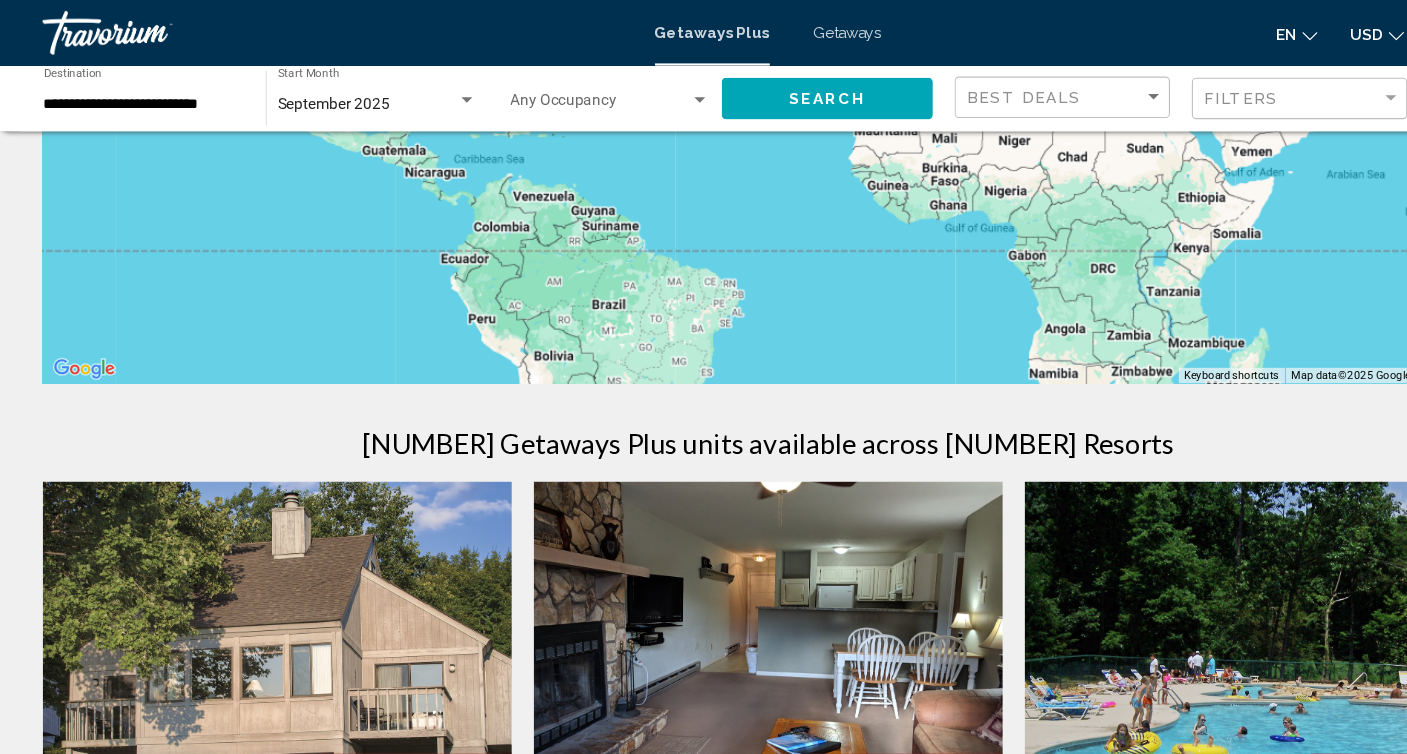 scroll, scrollTop: 0, scrollLeft: 0, axis: both 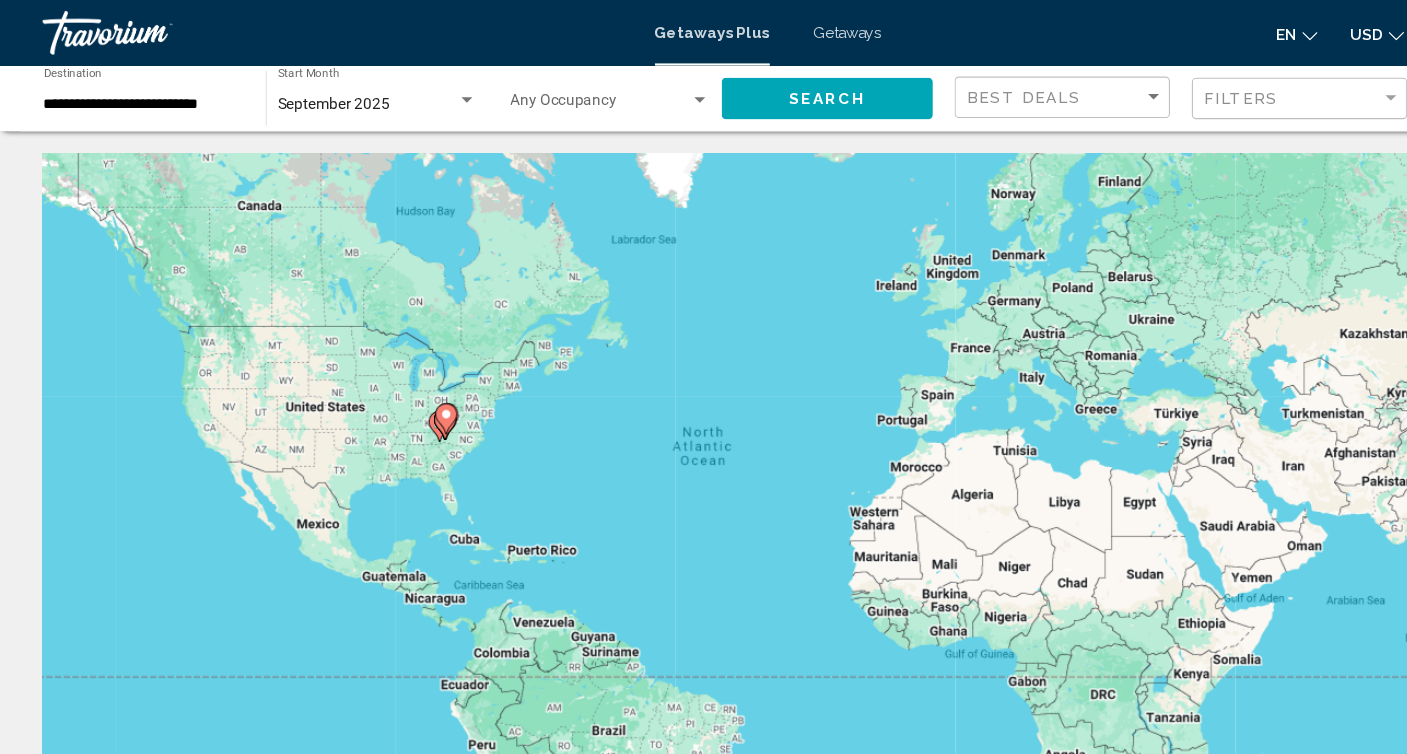 click on "**********" at bounding box center (132, 96) 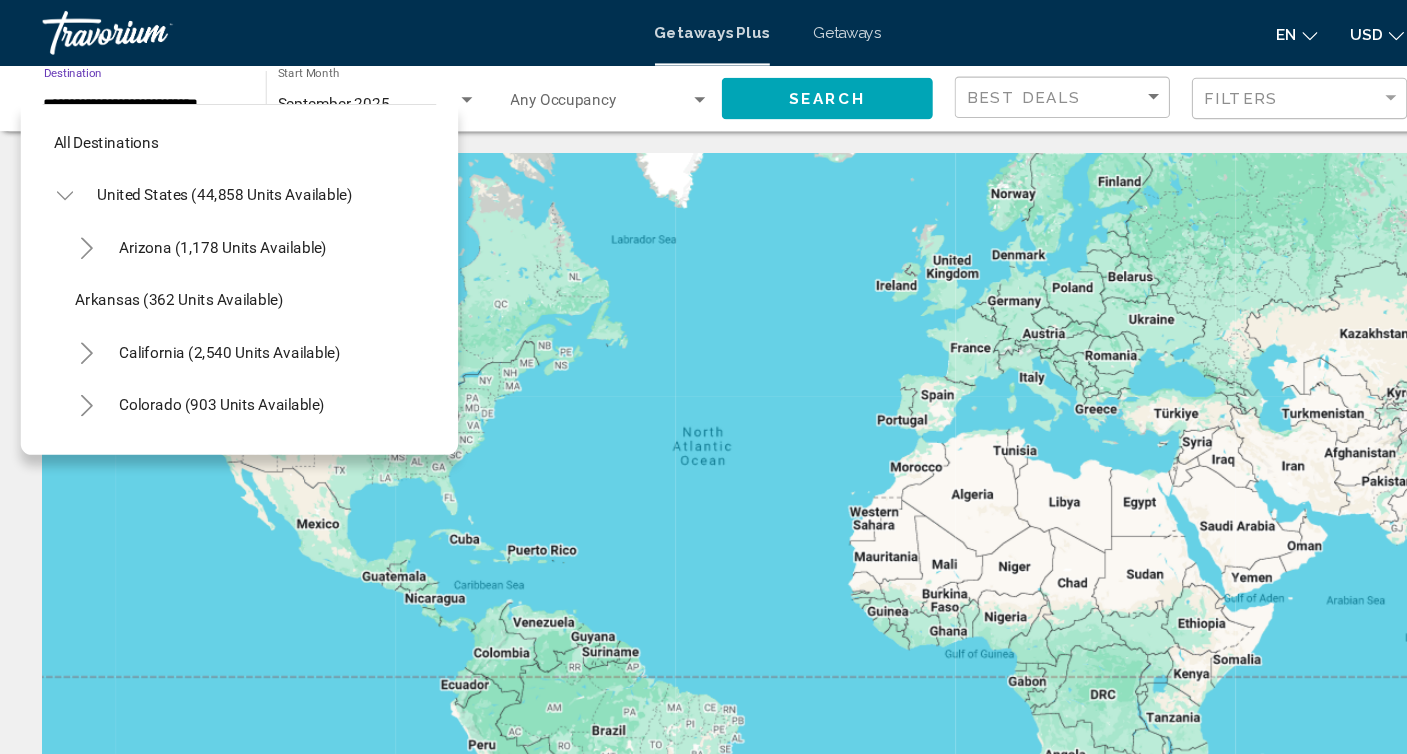 scroll, scrollTop: 1367, scrollLeft: 0, axis: vertical 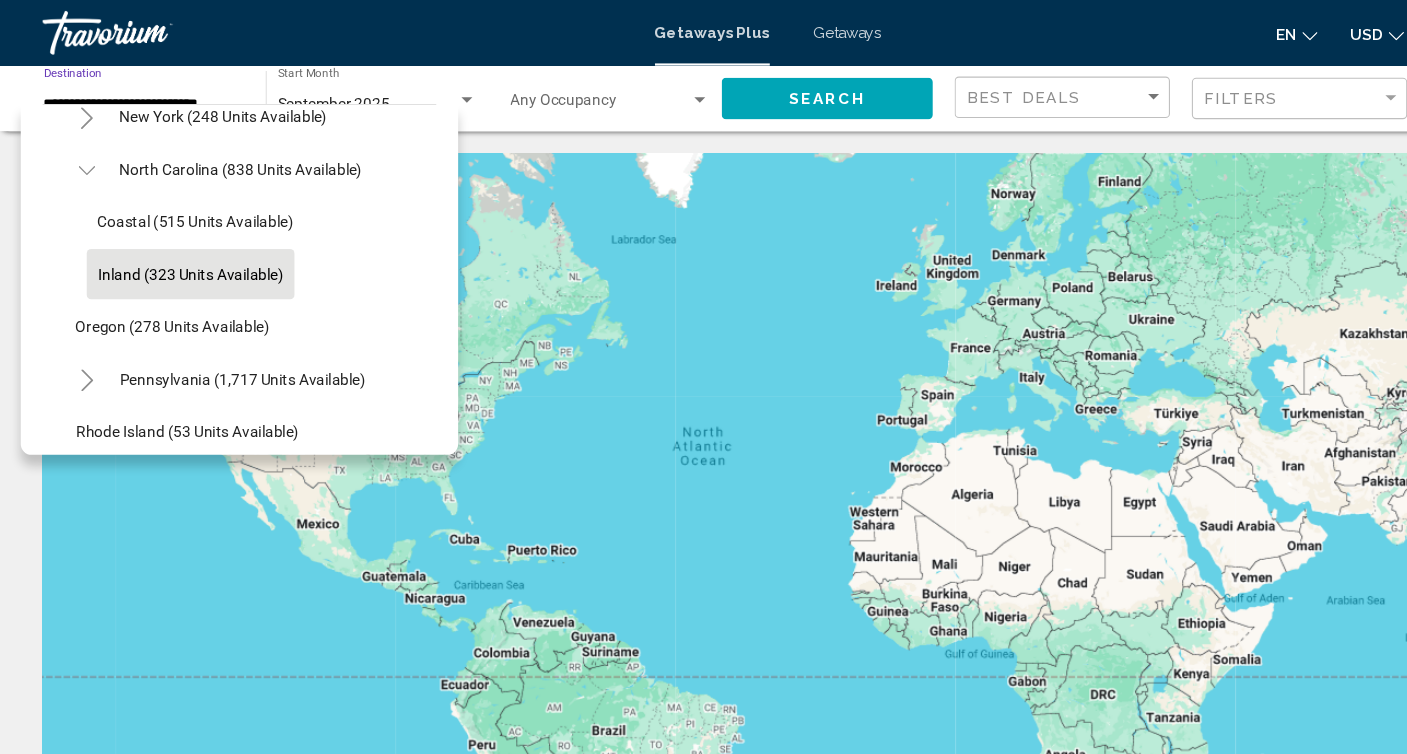 click 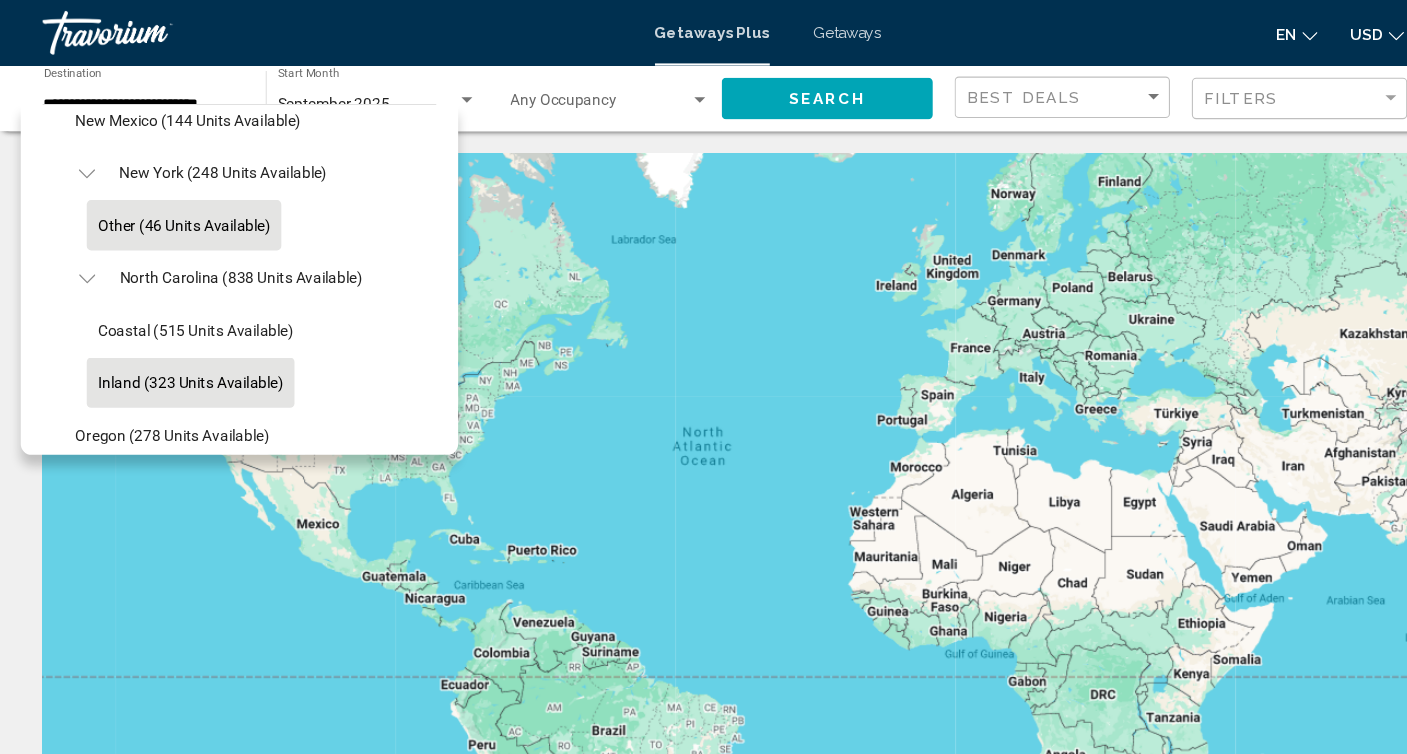 scroll, scrollTop: 1311, scrollLeft: 0, axis: vertical 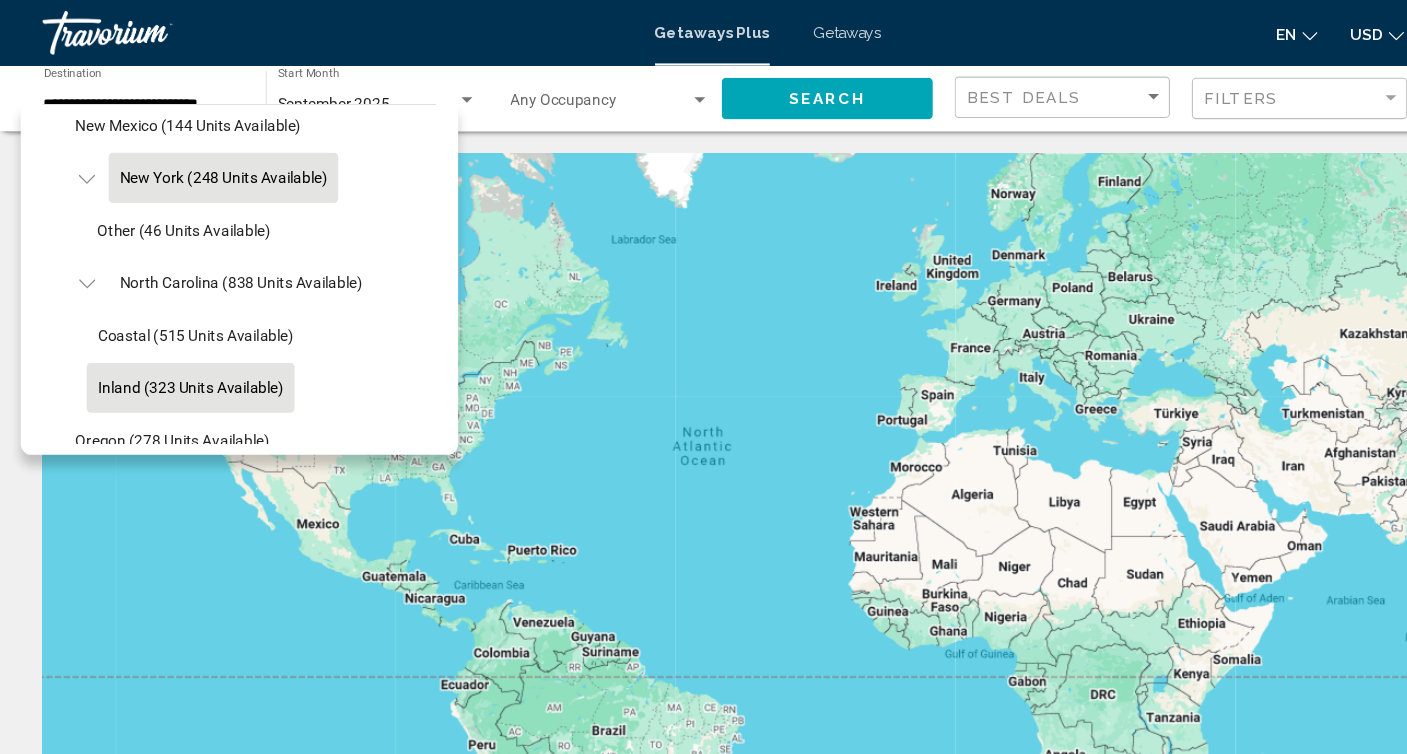 click on "New York (248 units available)" 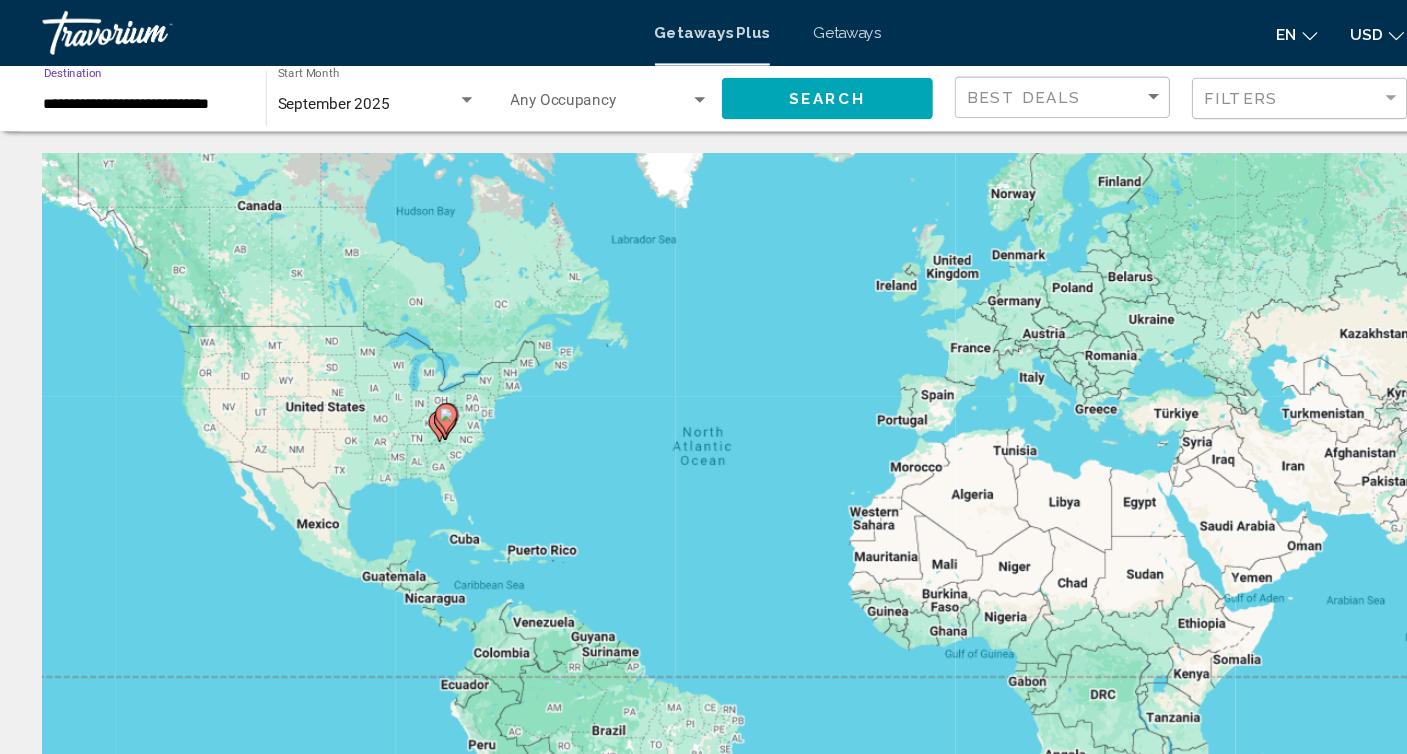click on "September 2025" at bounding box center (337, 96) 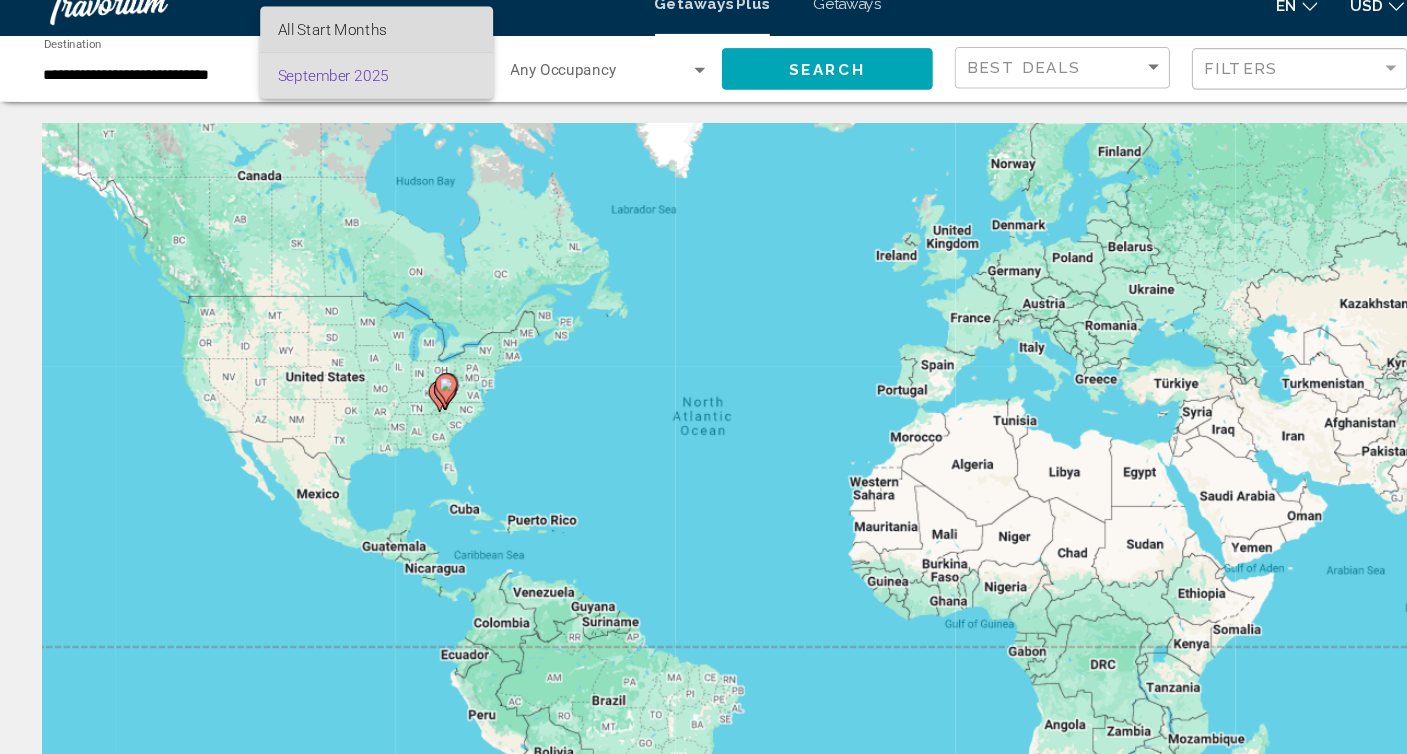 click on "All Start Months" at bounding box center (305, 54) 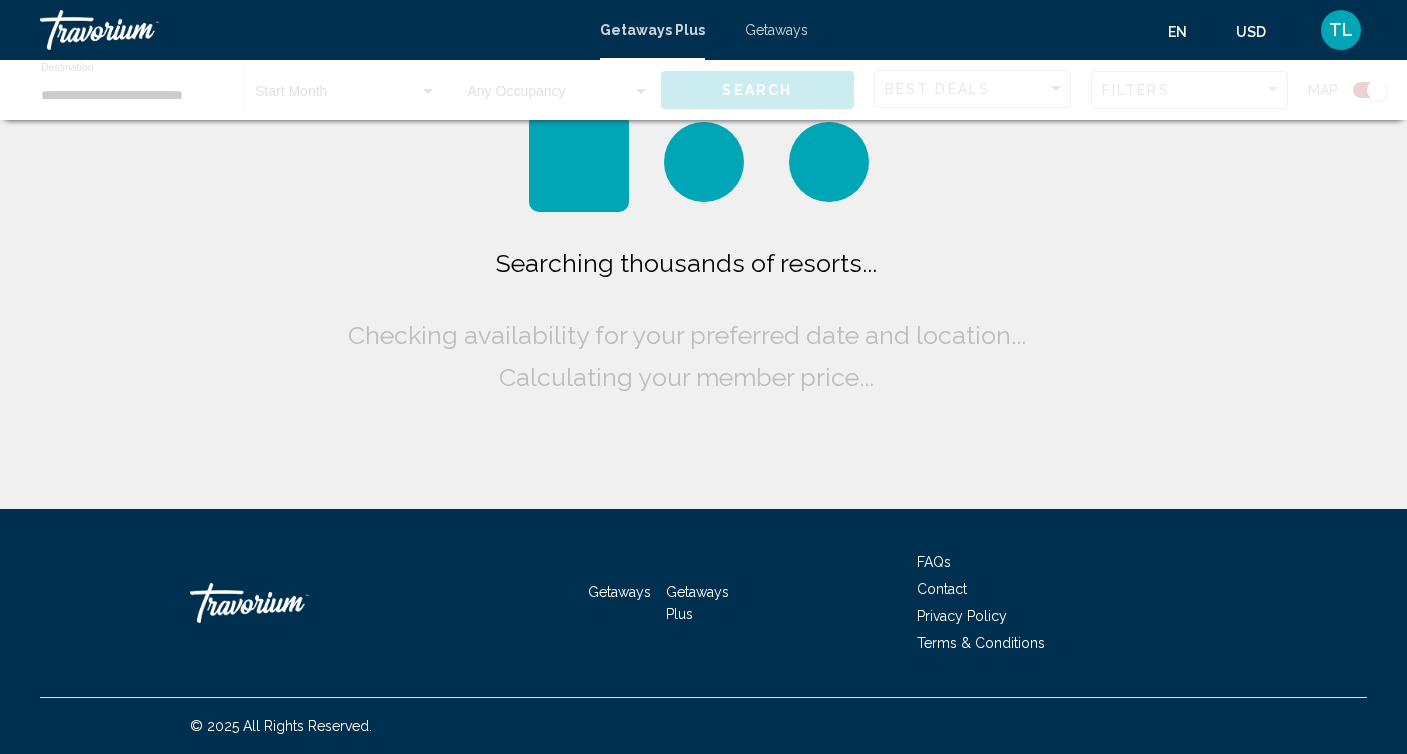 scroll, scrollTop: 0, scrollLeft: 0, axis: both 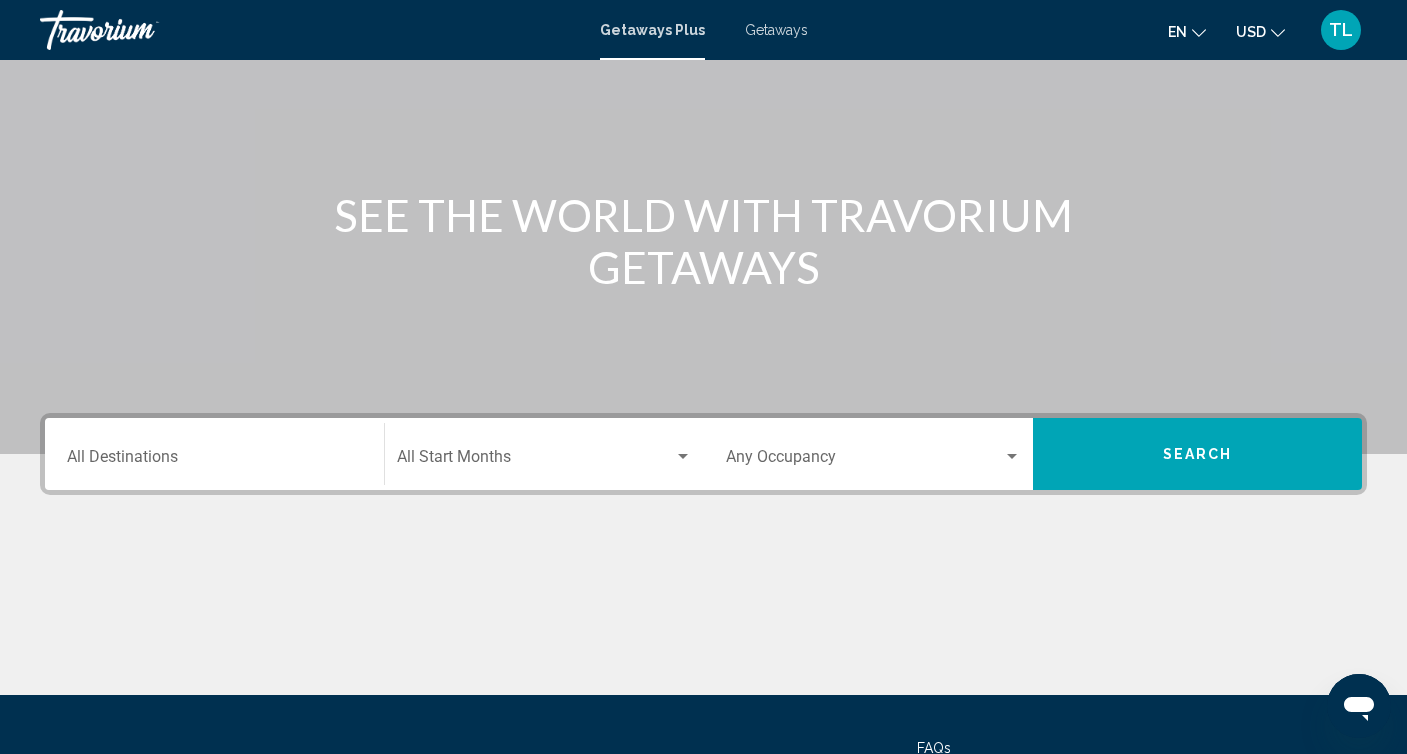 click on "Destination All Destinations" at bounding box center (214, 461) 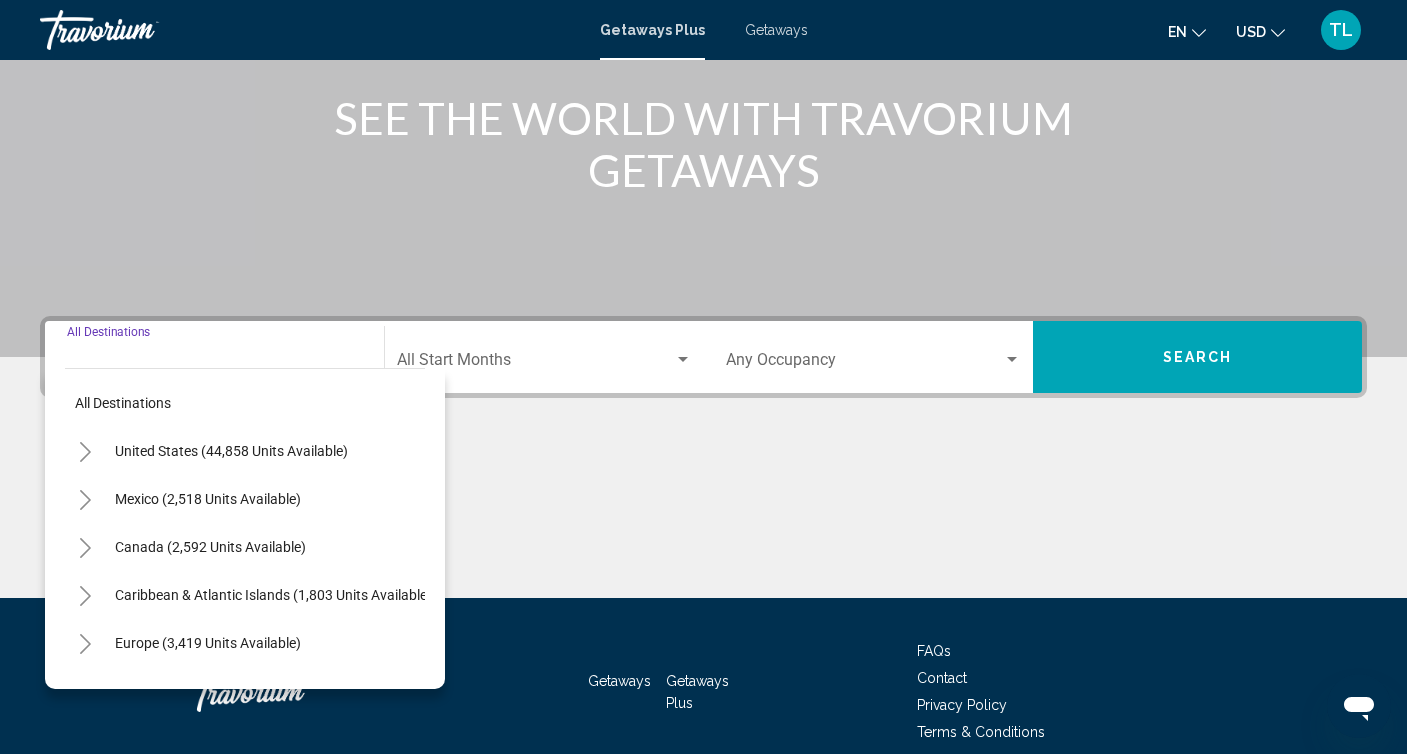 scroll, scrollTop: 332, scrollLeft: 0, axis: vertical 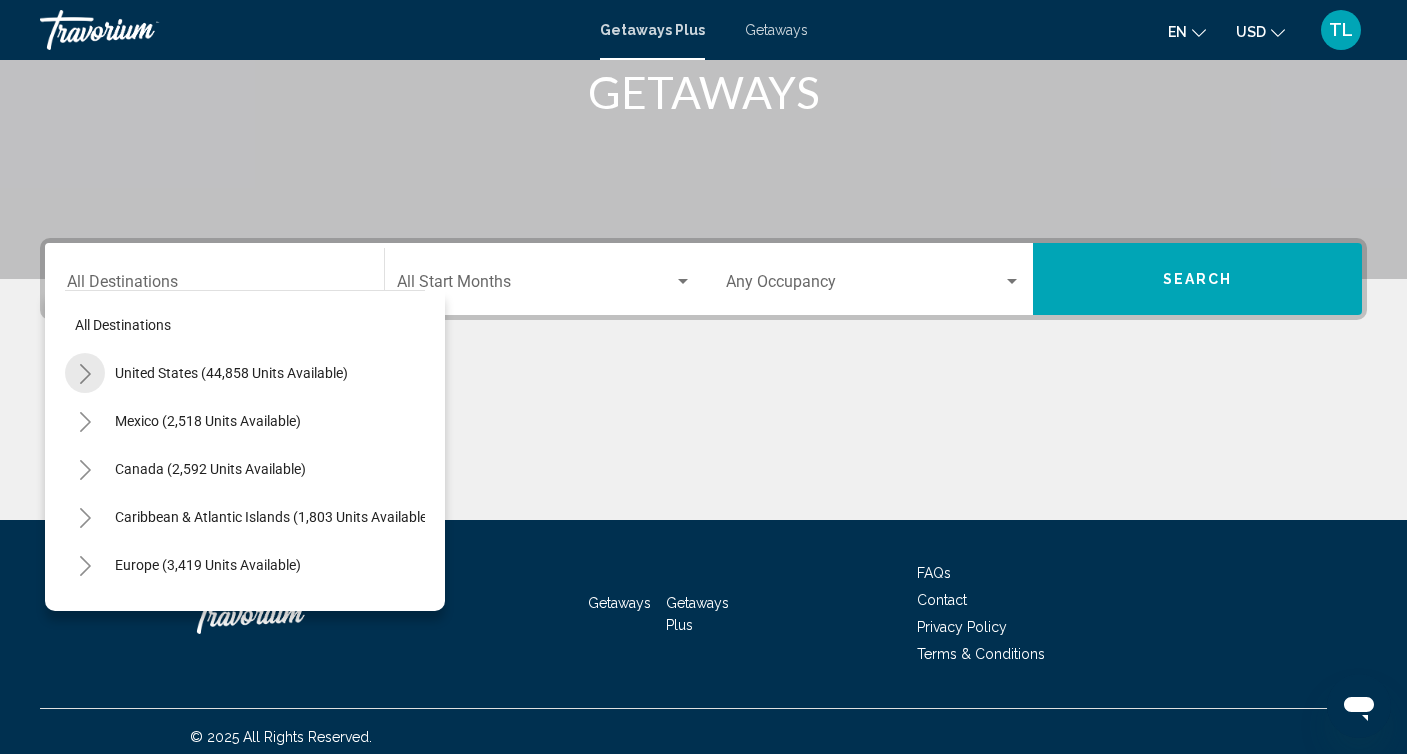 click 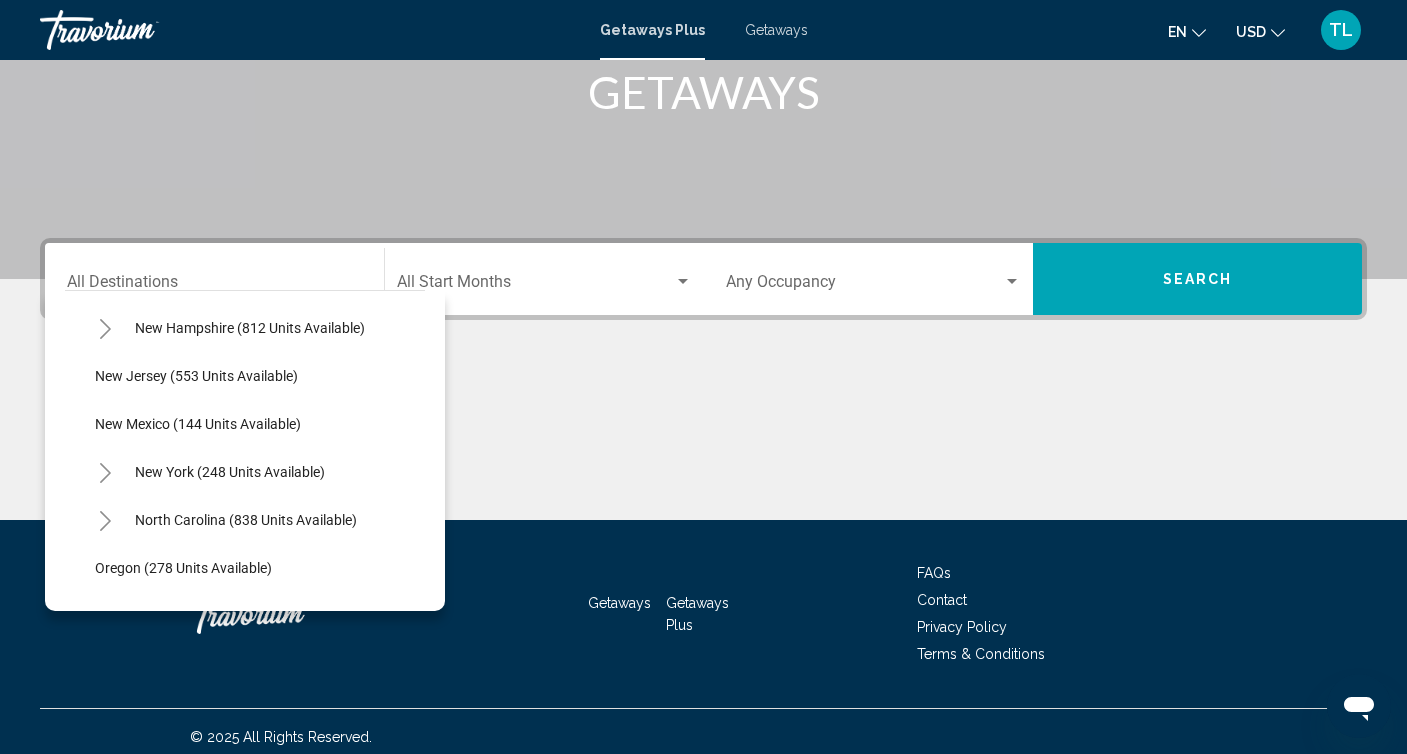 scroll, scrollTop: 1212, scrollLeft: 0, axis: vertical 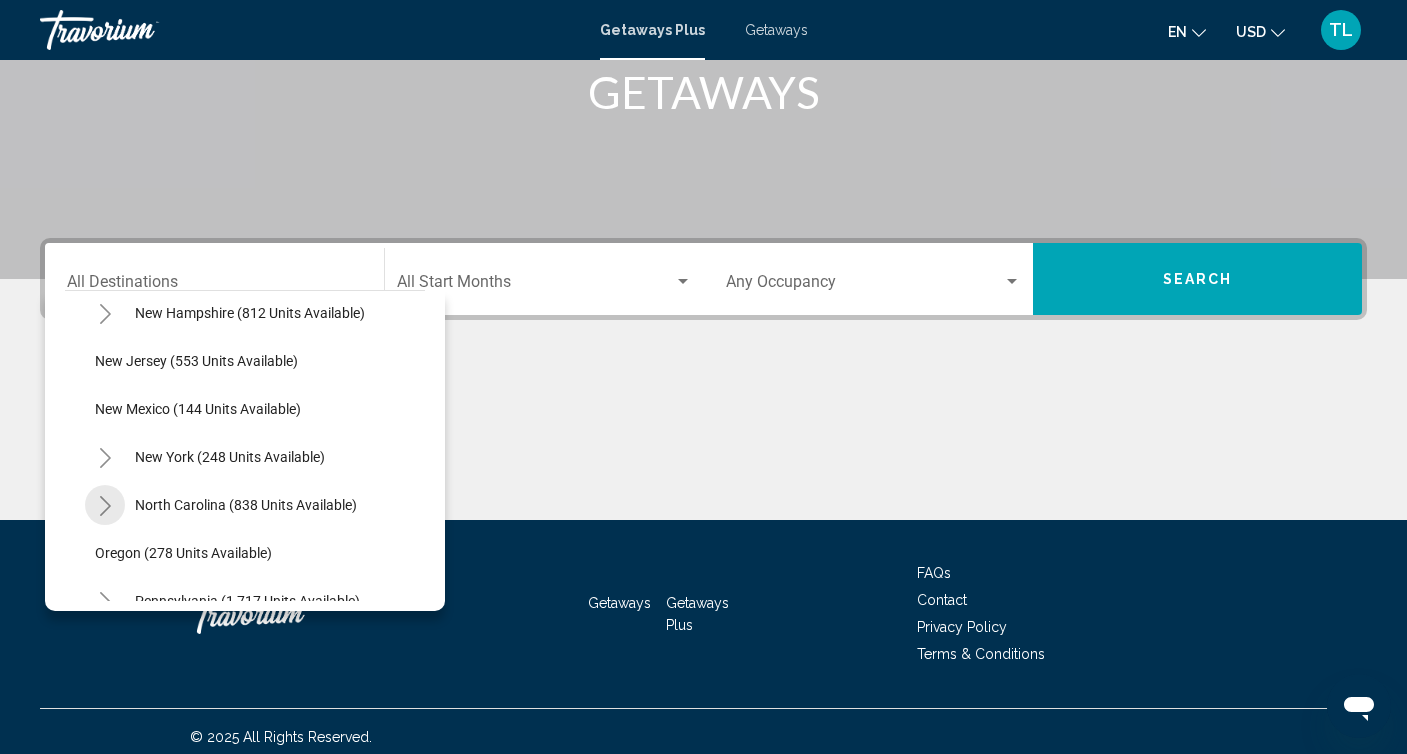 click 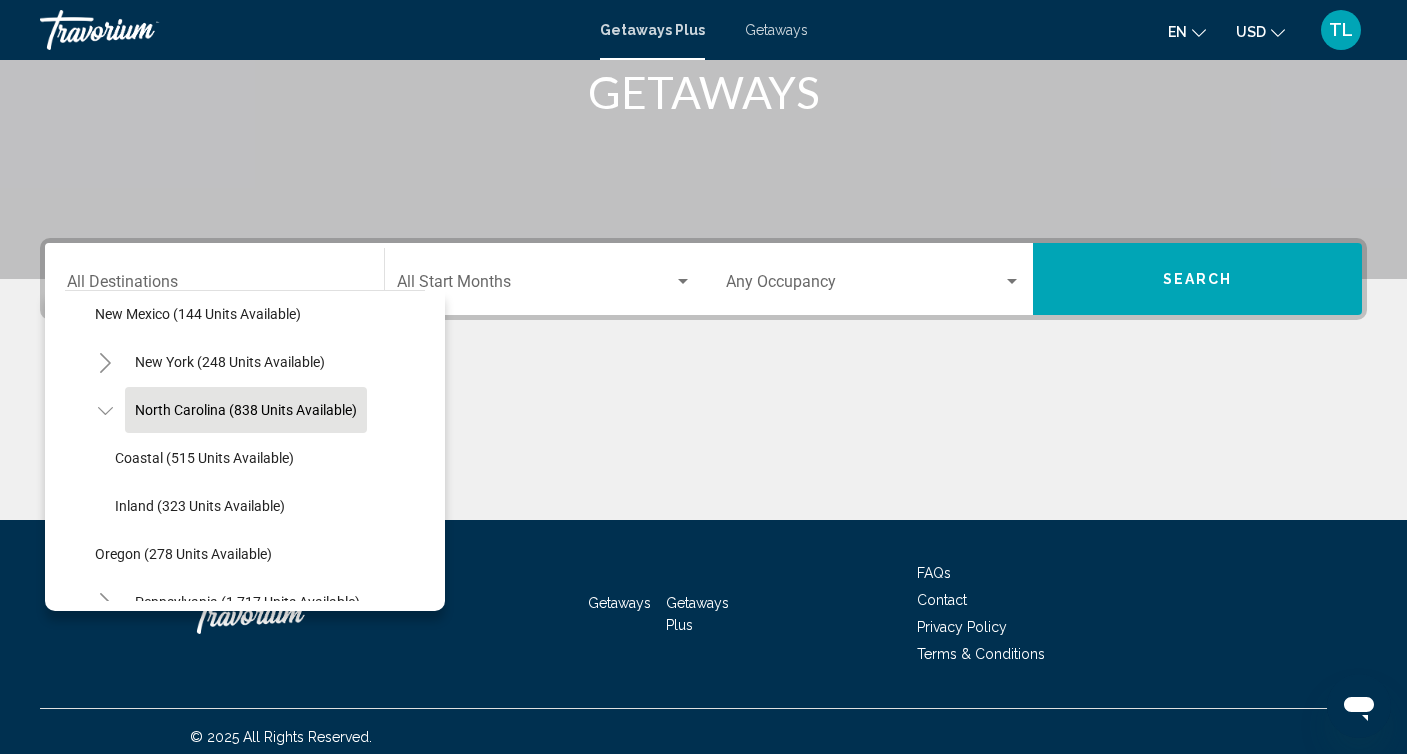 scroll, scrollTop: 1312, scrollLeft: 0, axis: vertical 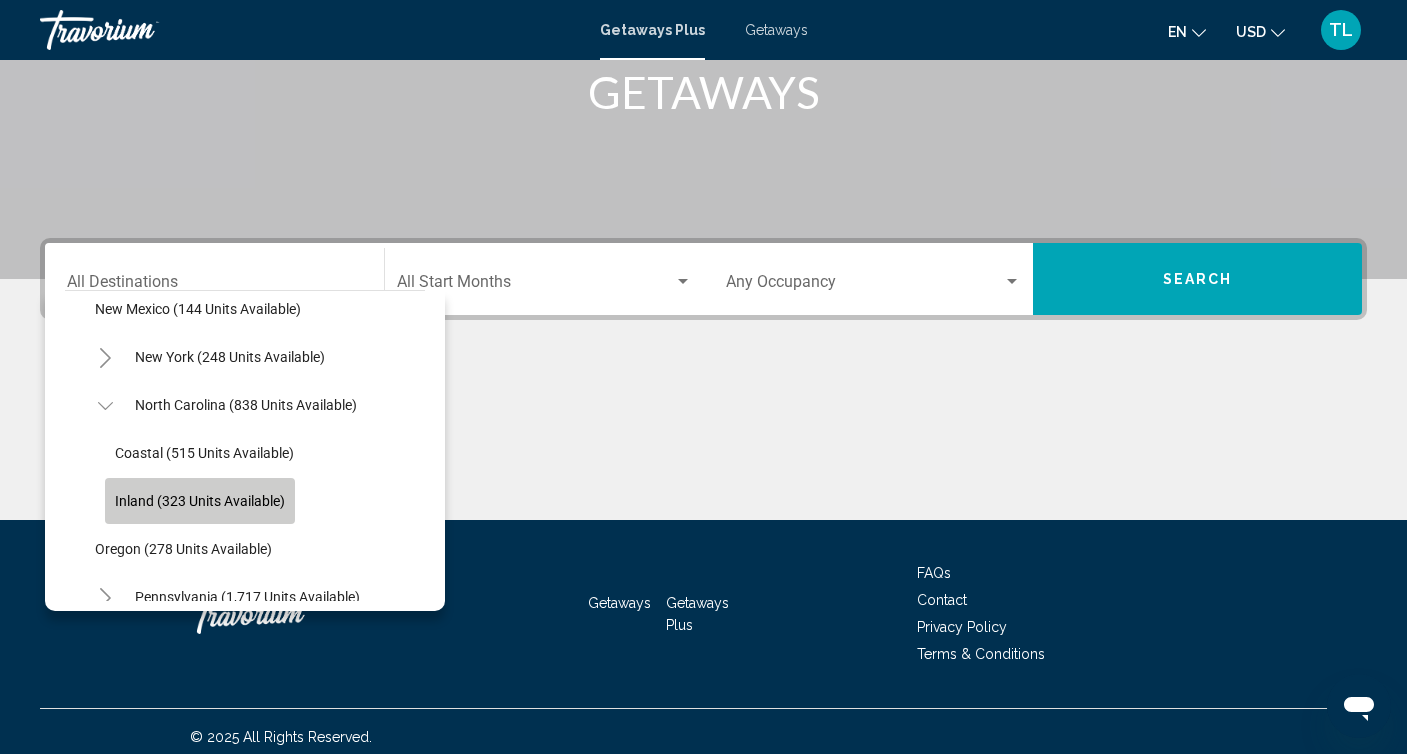 click on "Inland (323 units available)" 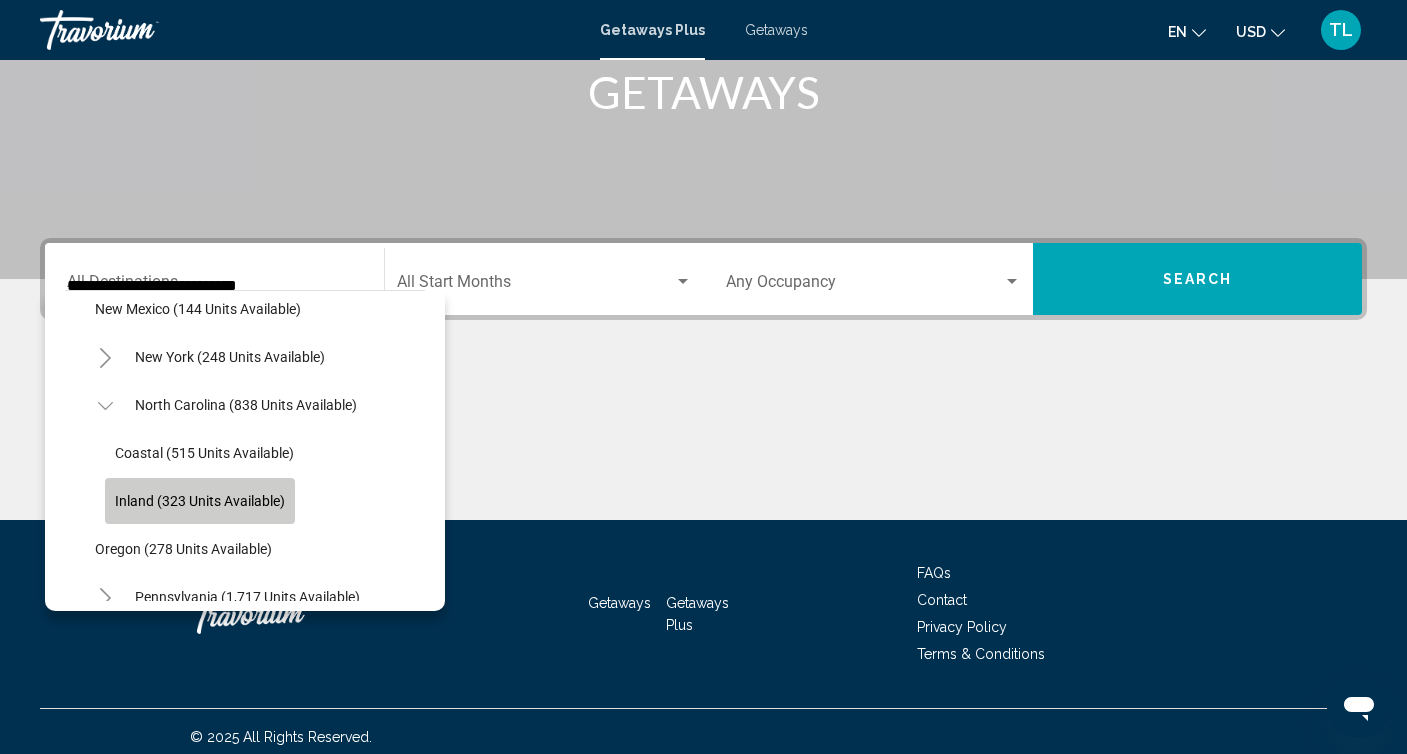 scroll, scrollTop: 332, scrollLeft: 0, axis: vertical 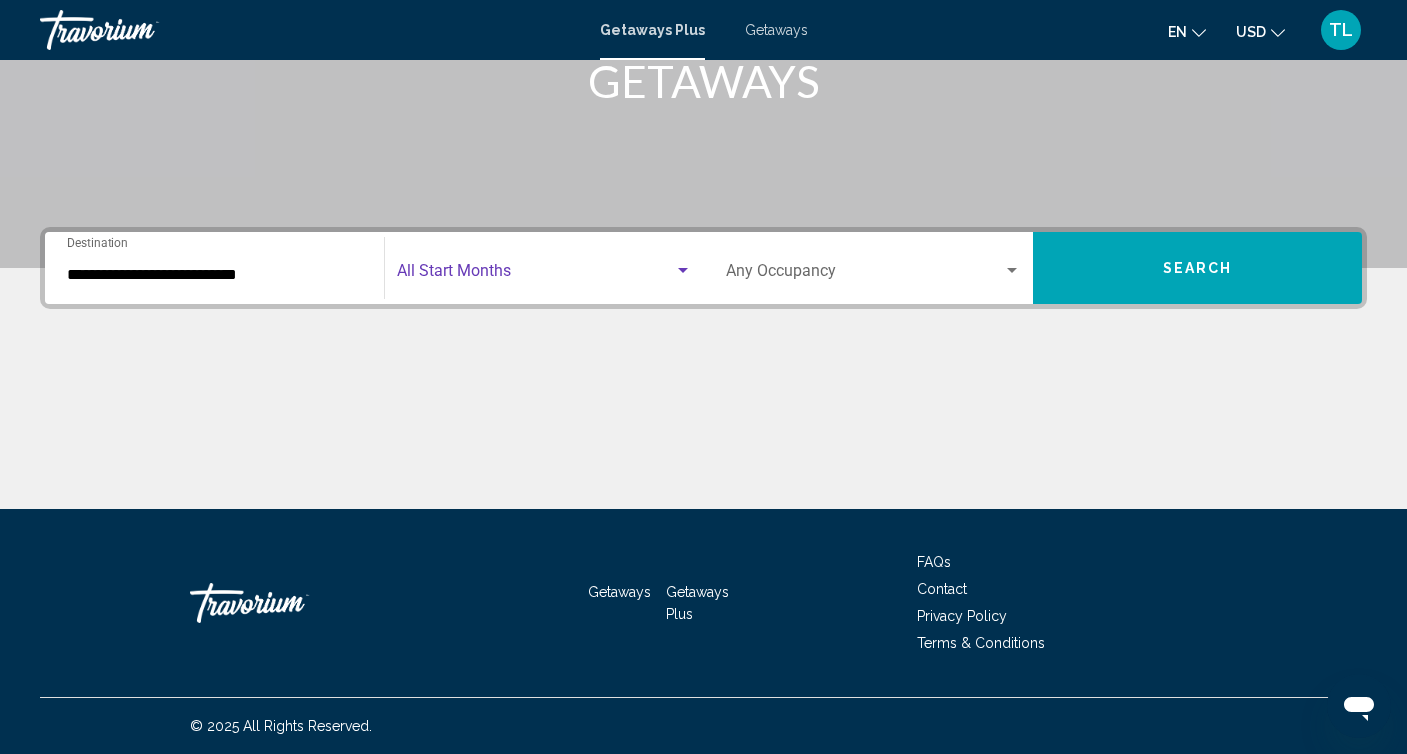 click at bounding box center (535, 275) 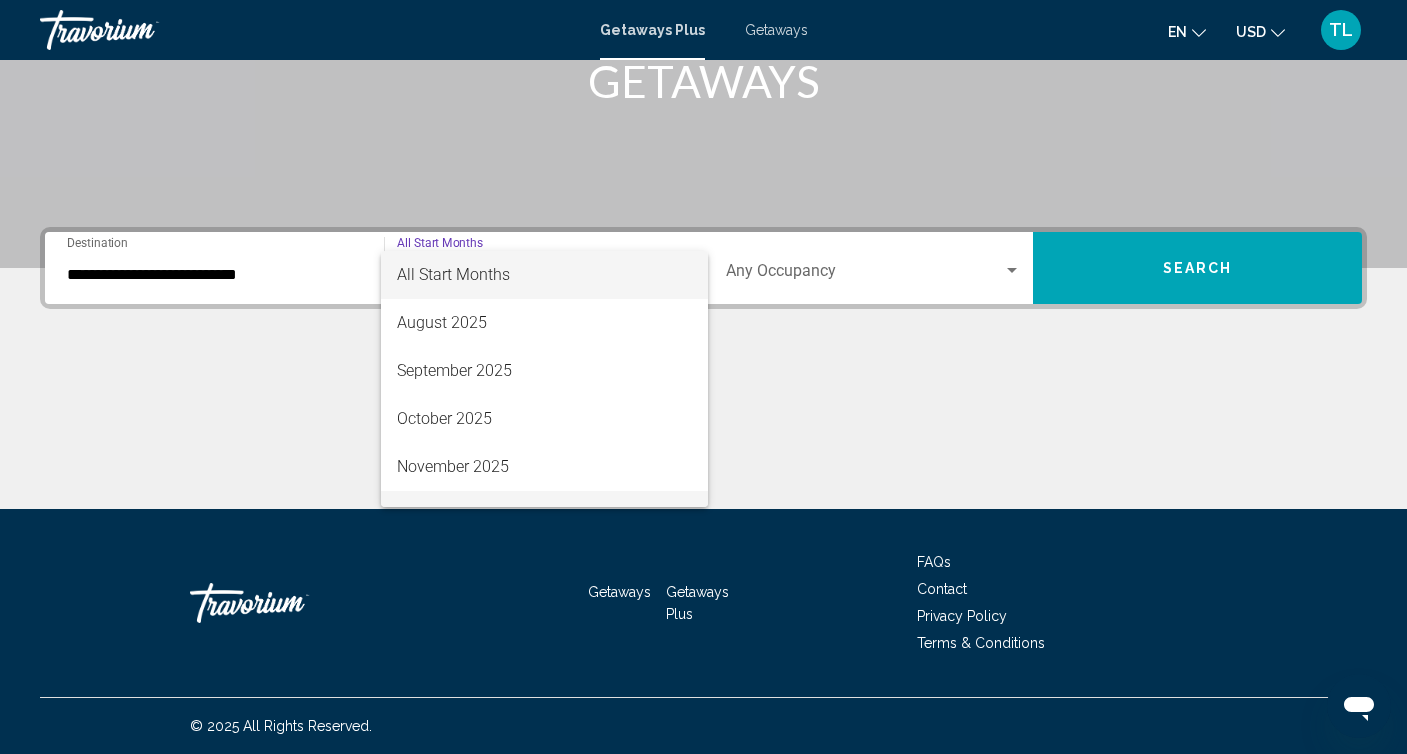 scroll, scrollTop: 77, scrollLeft: 0, axis: vertical 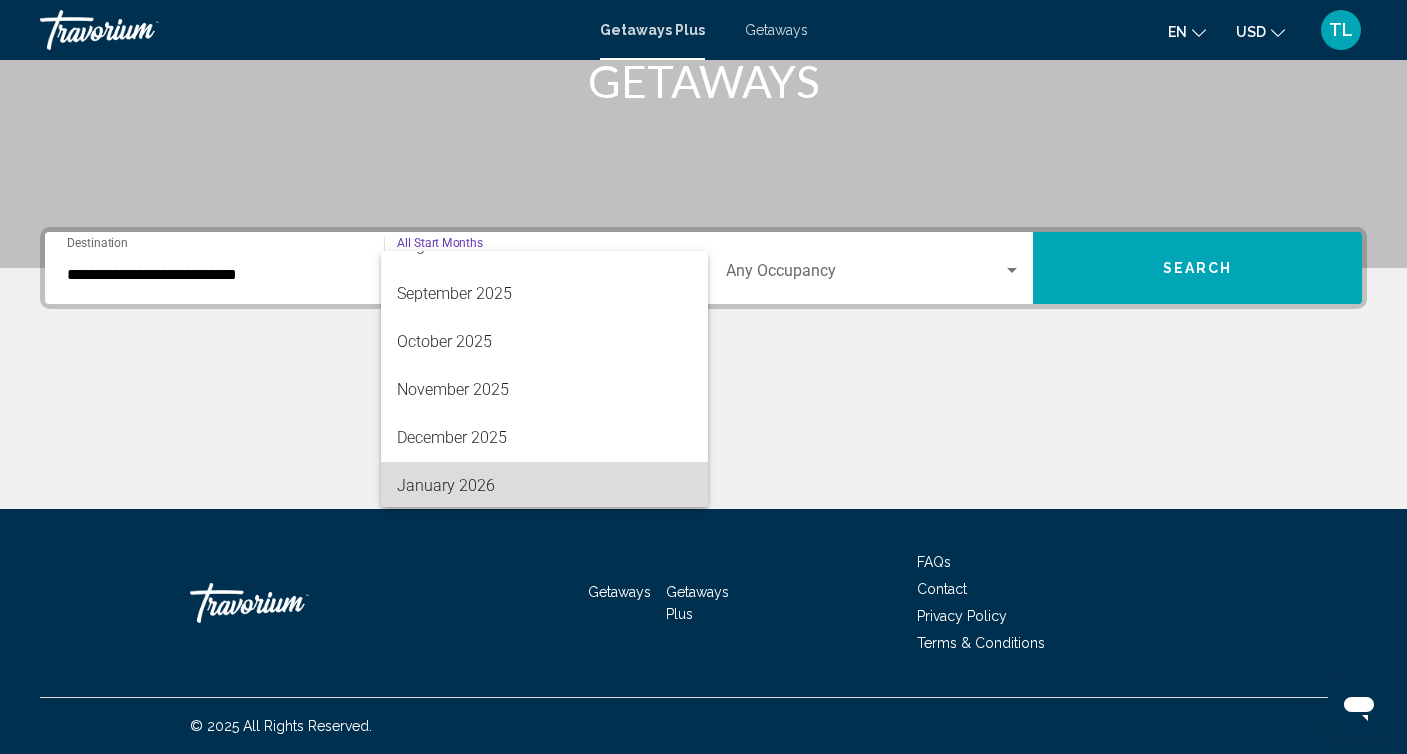 click on "January 2026" at bounding box center [544, 486] 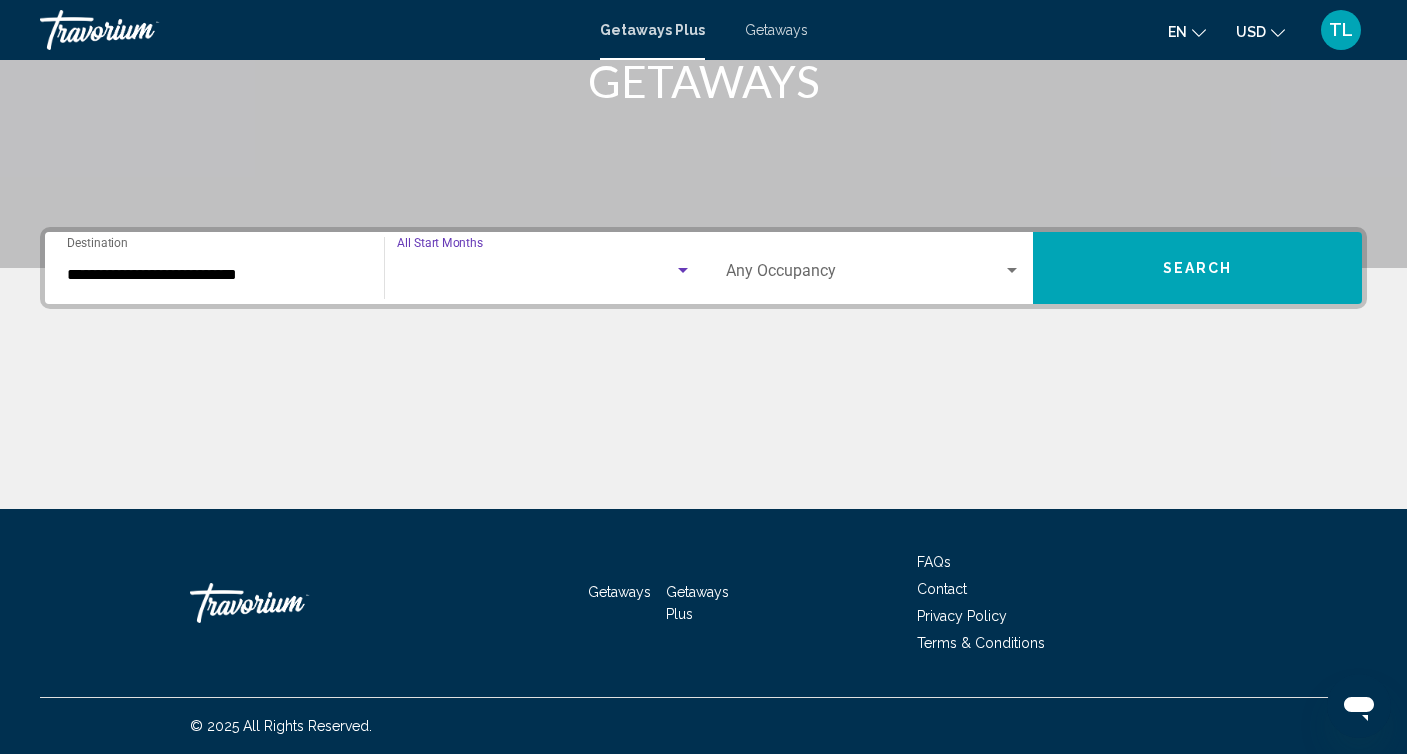 scroll, scrollTop: 80, scrollLeft: 0, axis: vertical 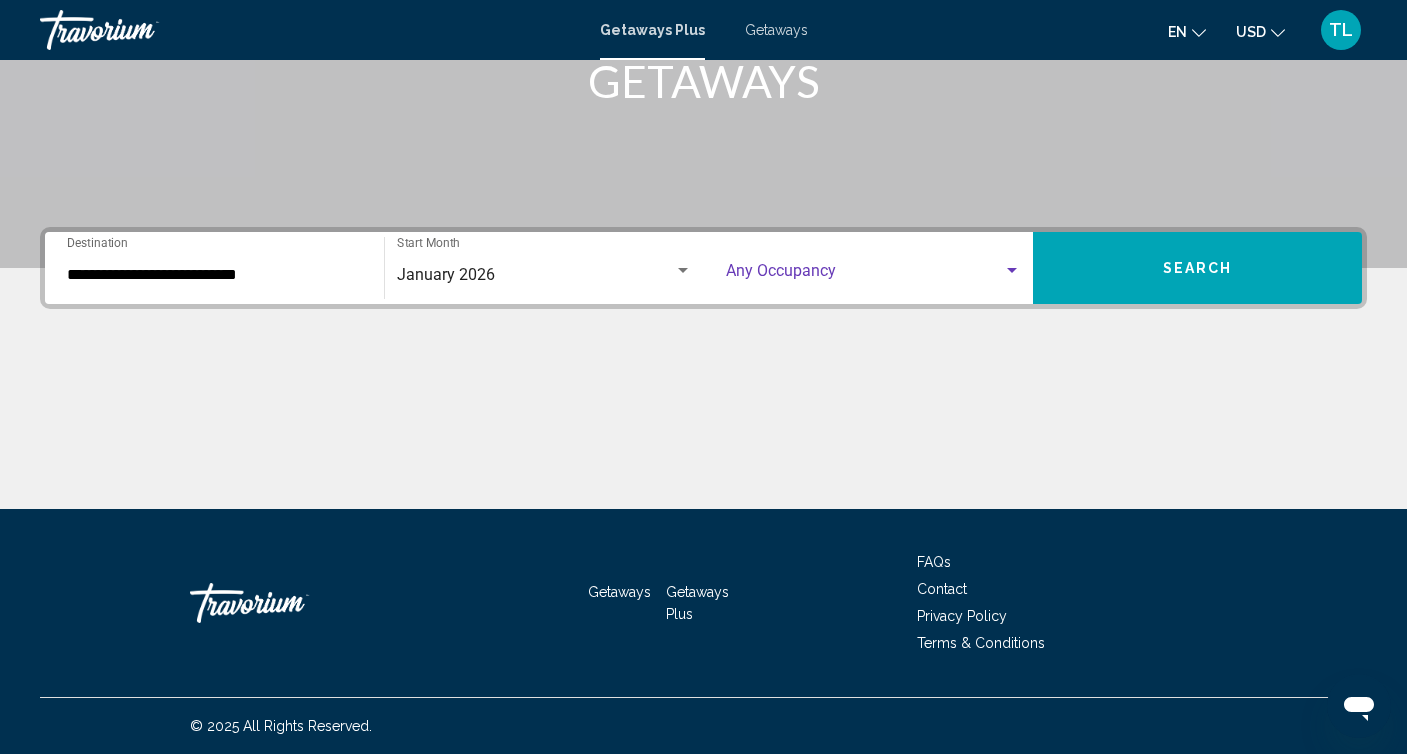 click at bounding box center [864, 275] 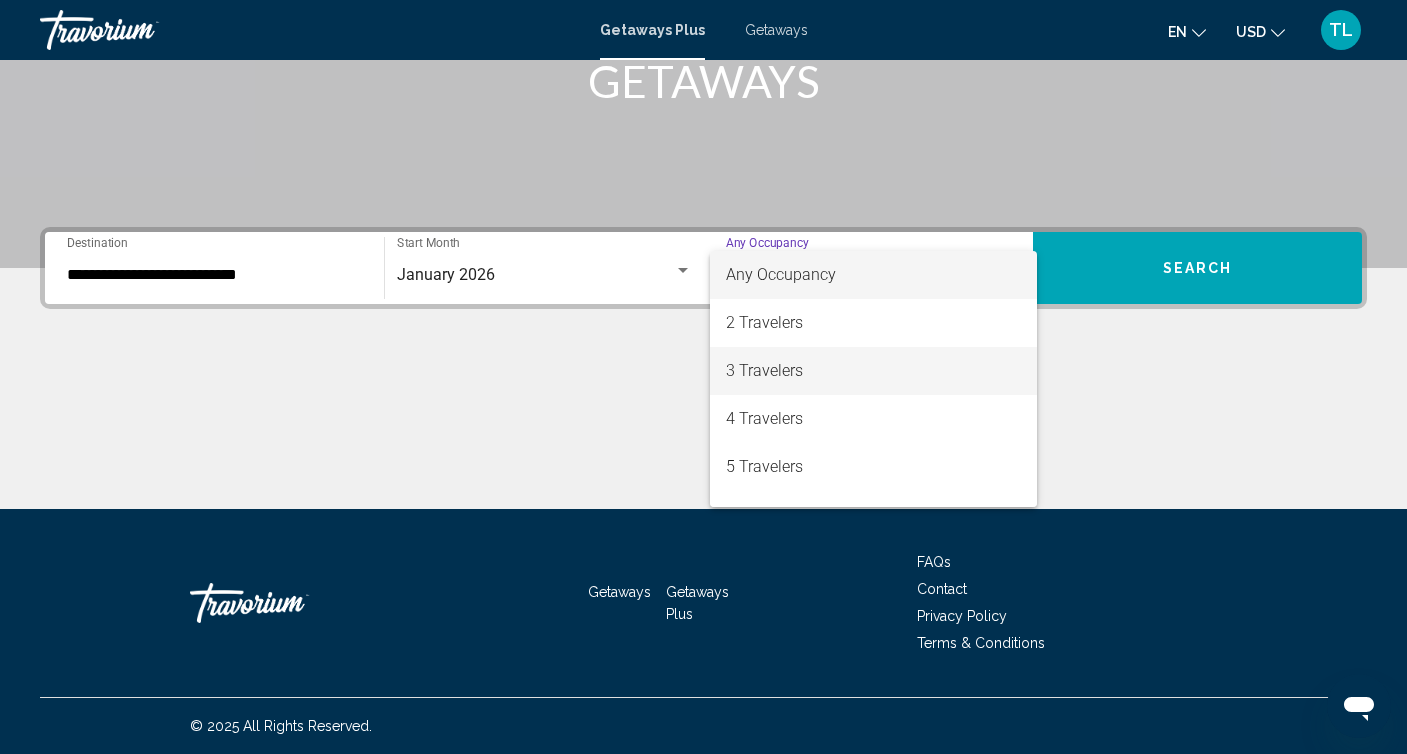 click on "3 Travelers" at bounding box center [873, 371] 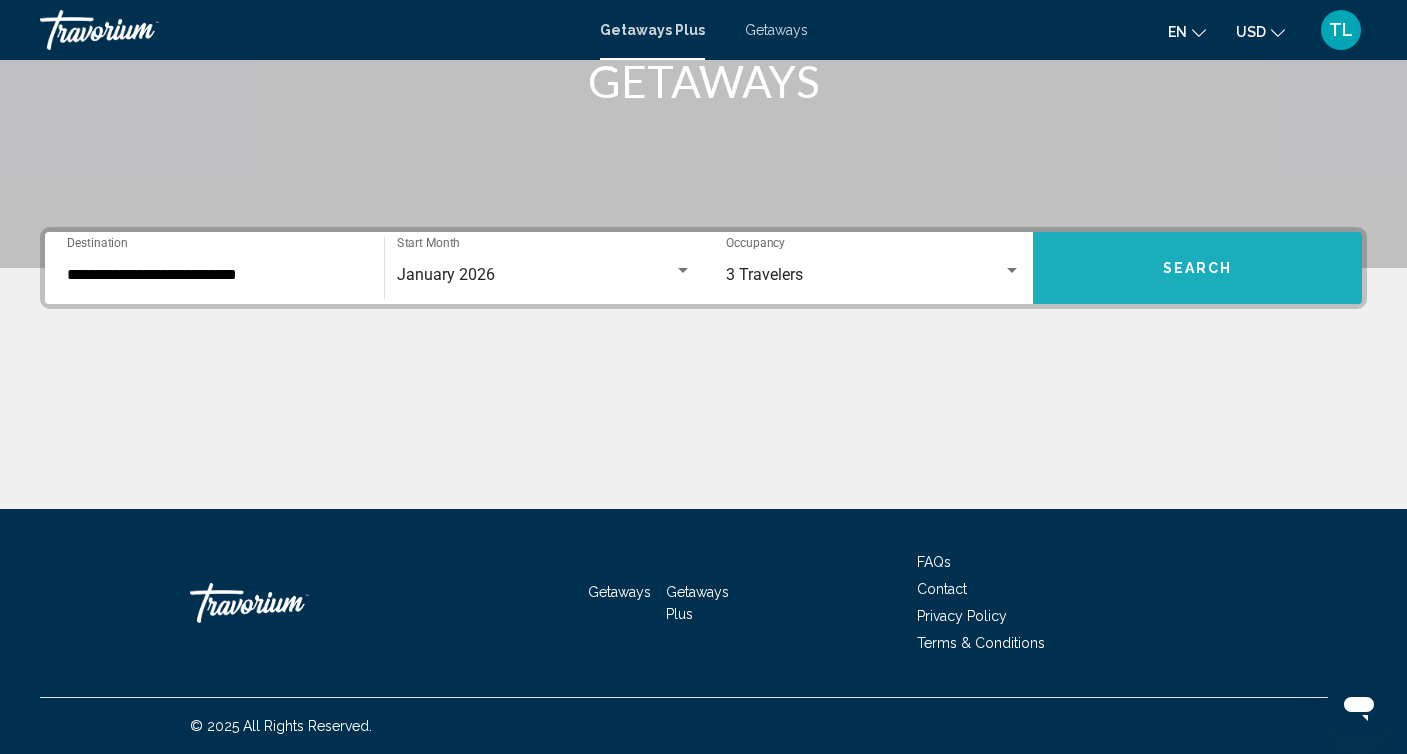click on "Search" at bounding box center (1197, 268) 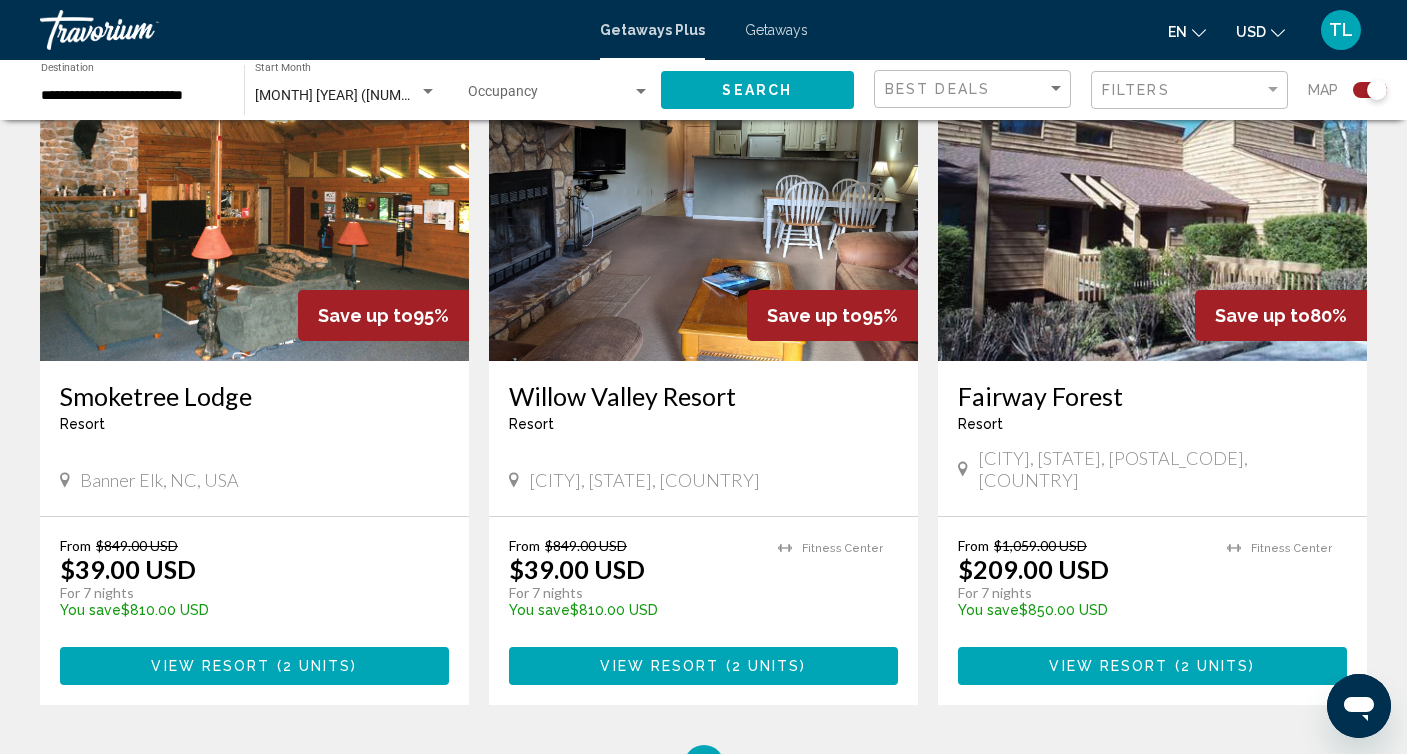 scroll, scrollTop: 1488, scrollLeft: 0, axis: vertical 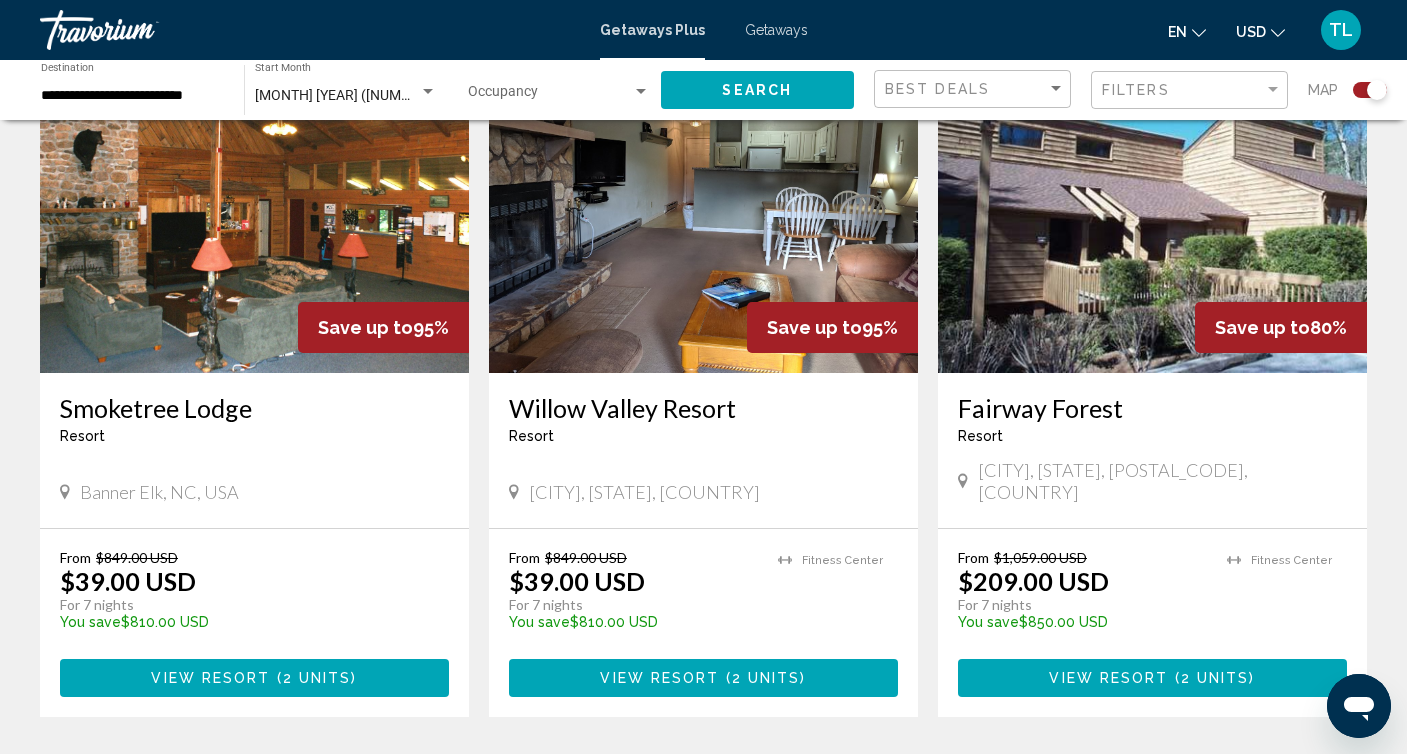 click at bounding box center [254, 213] 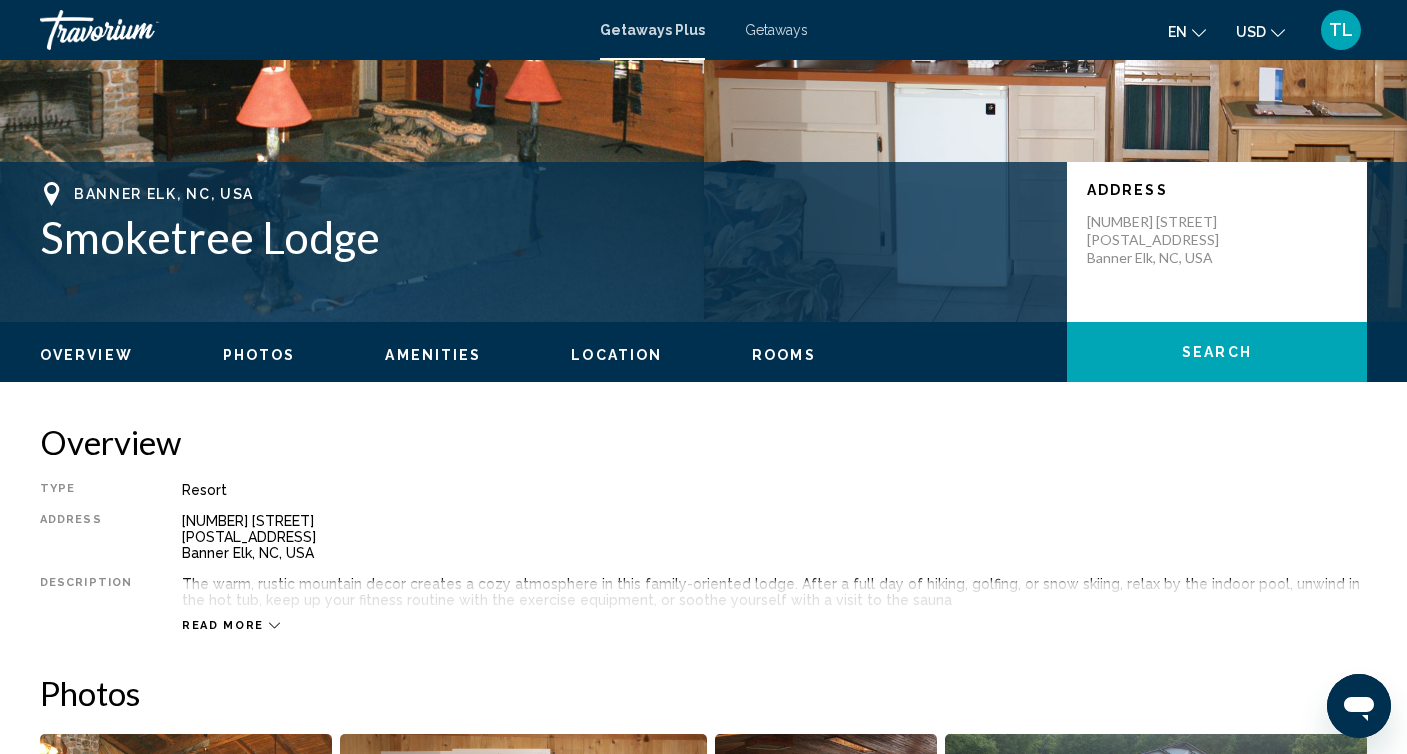 scroll, scrollTop: 341, scrollLeft: 0, axis: vertical 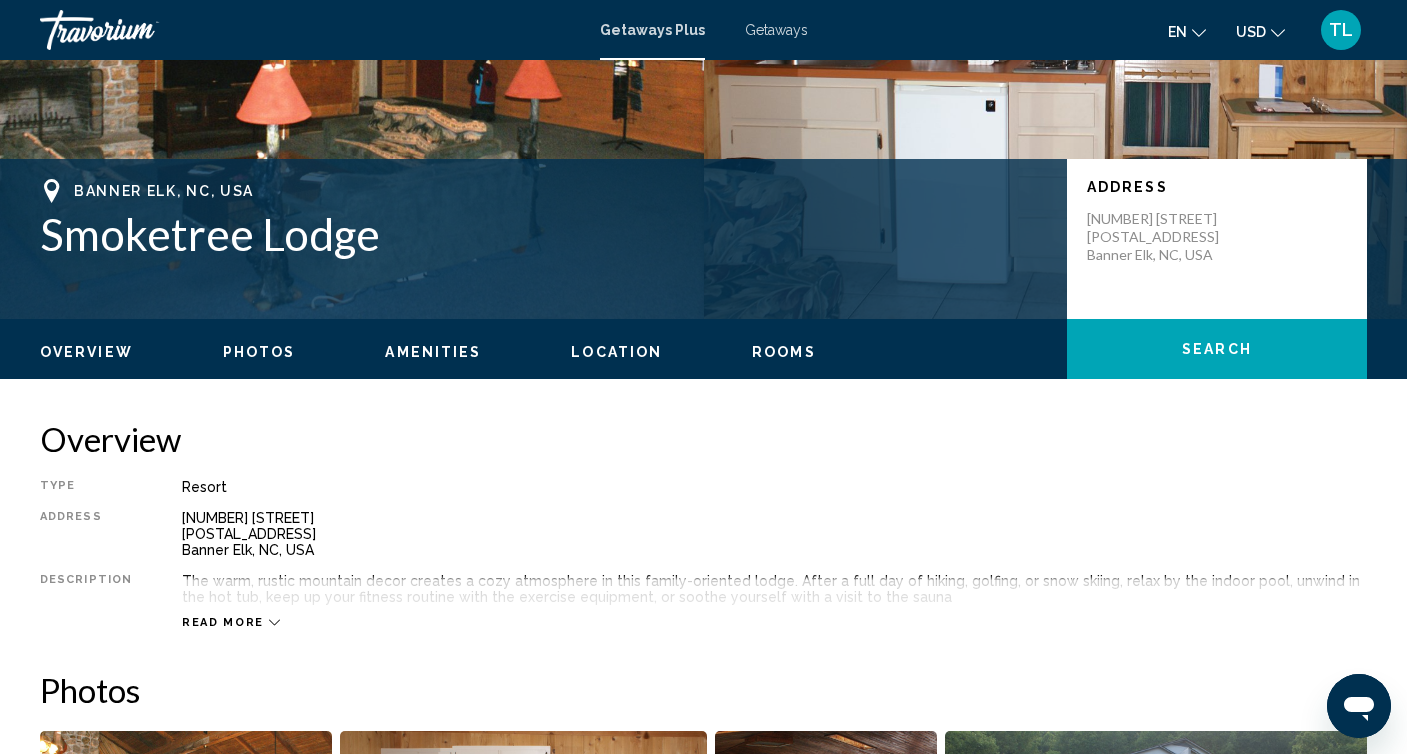 click 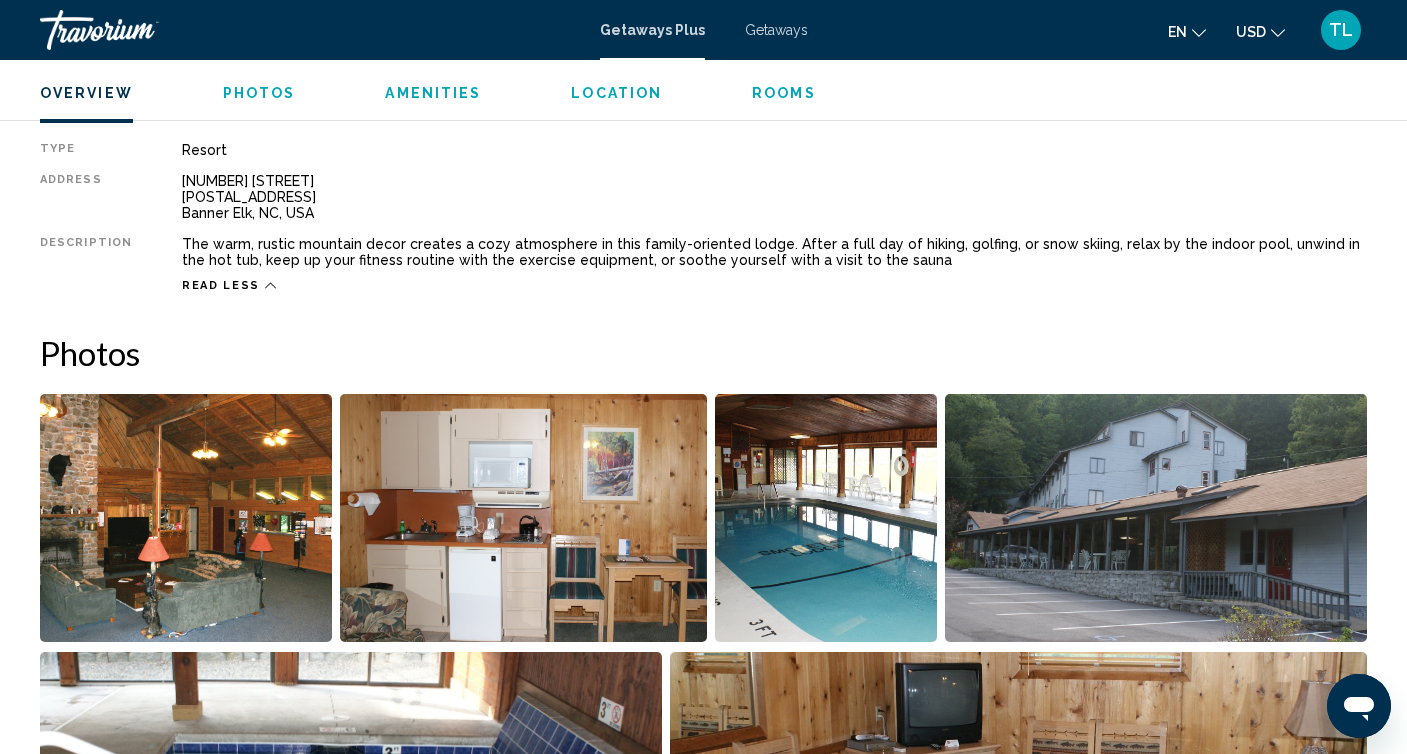 scroll, scrollTop: 537, scrollLeft: 0, axis: vertical 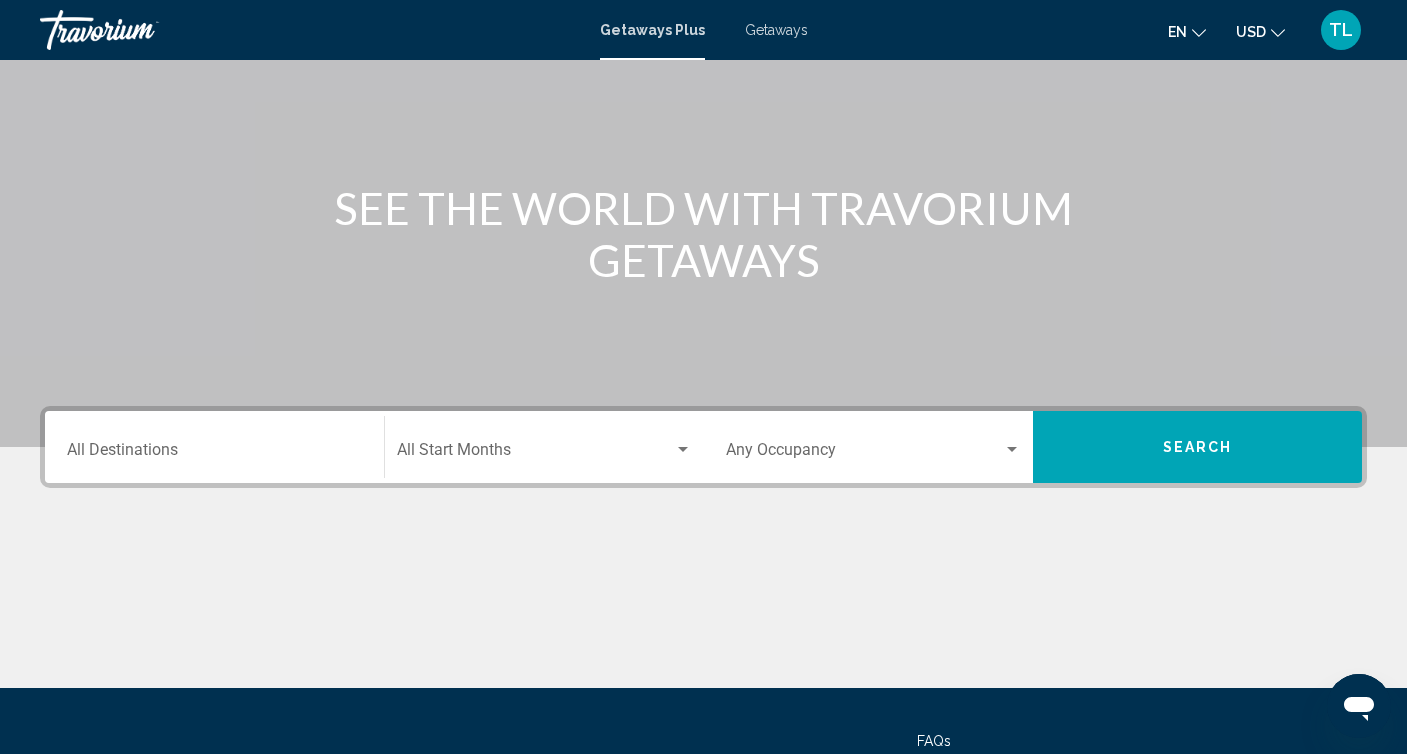 click on "Getaways Plus Getaways en English Español Français Italiano Português русский USD USD ($) MXN (Mex$) CAD (Can$) GBP (£) EUR (€) AUD (A$) NZD (NZ$) CNY (CN¥) TL Login" at bounding box center (703, 30) 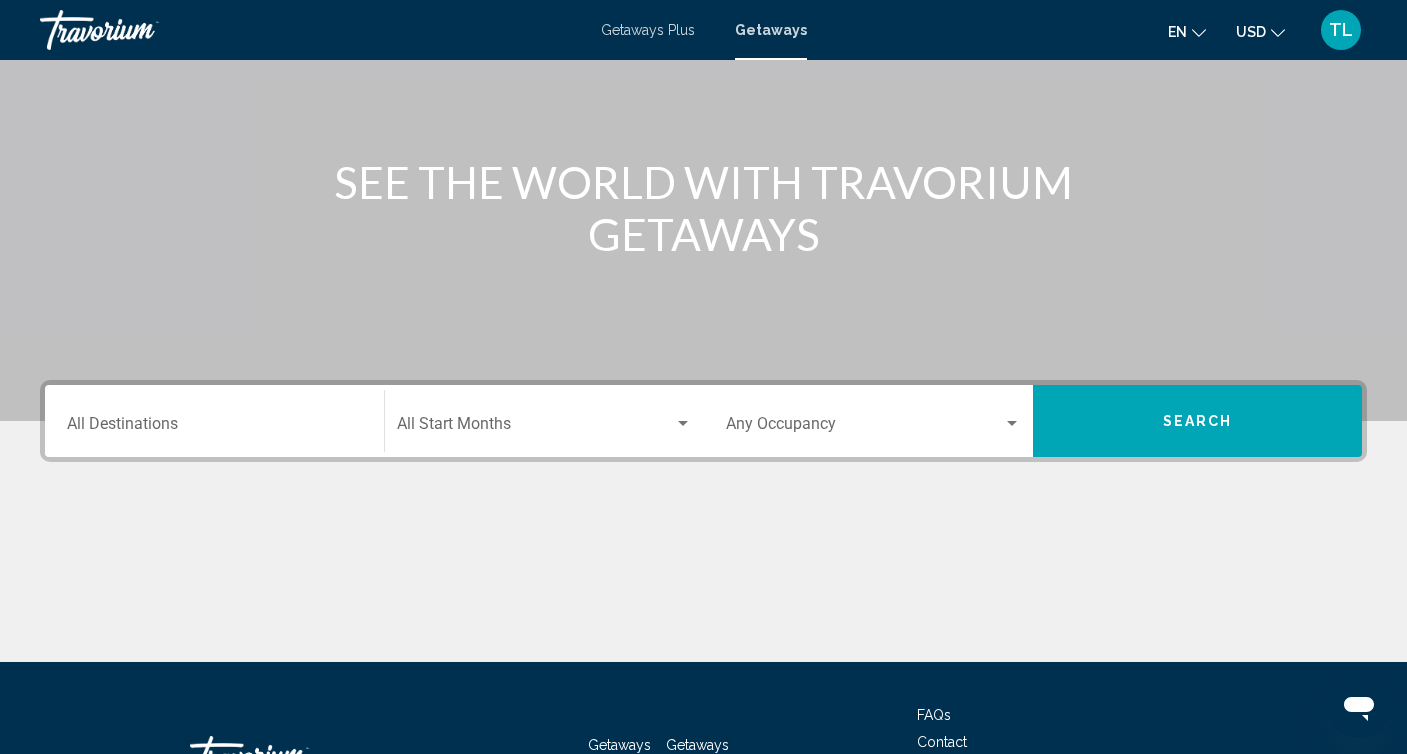 scroll, scrollTop: 193, scrollLeft: 0, axis: vertical 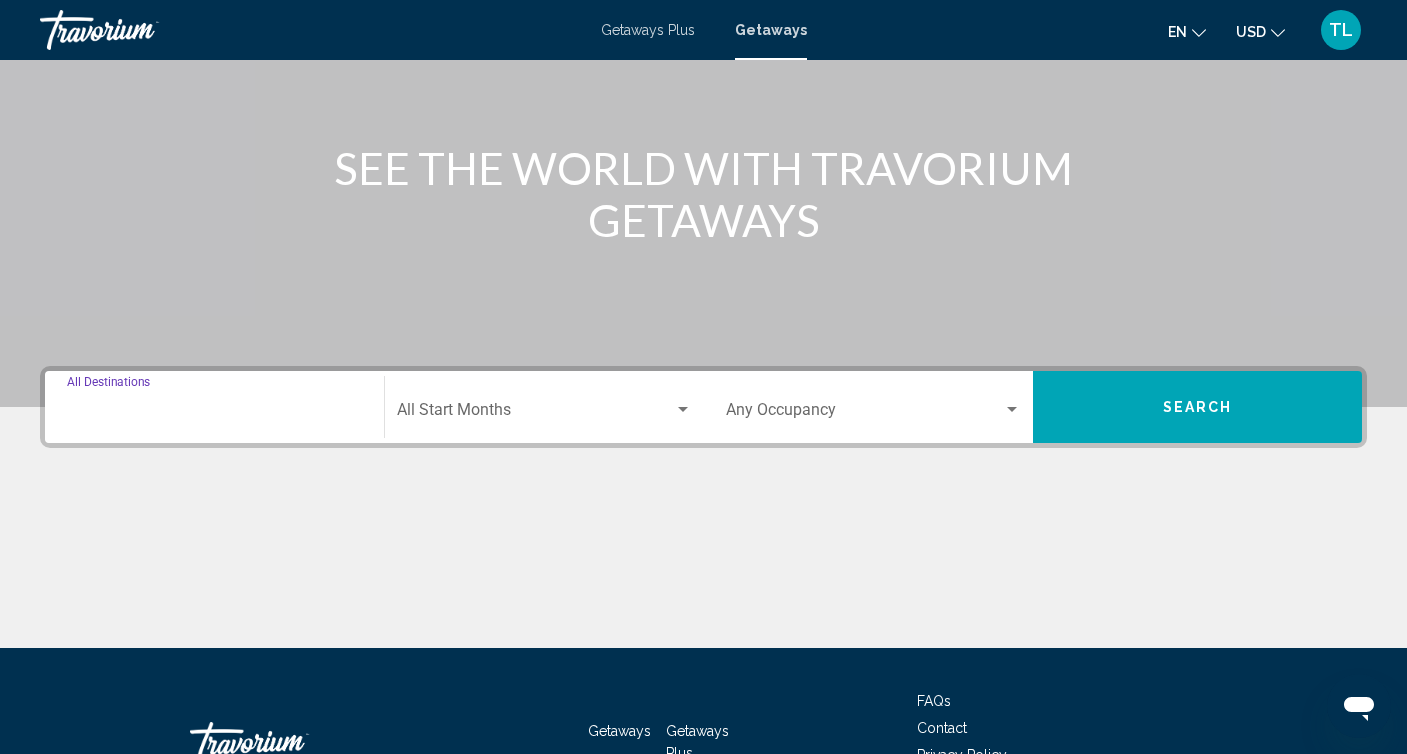 click on "Destination All Destinations" at bounding box center [214, 414] 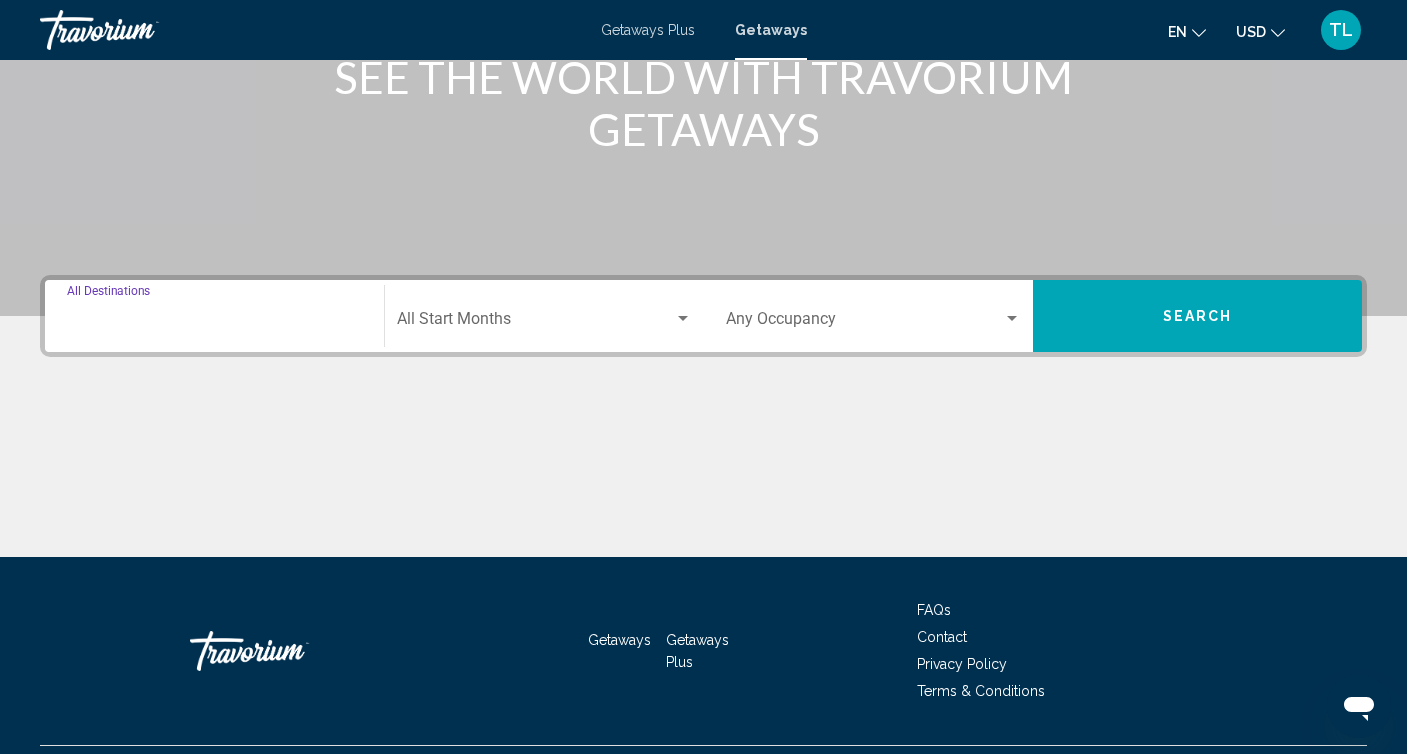 scroll, scrollTop: 332, scrollLeft: 0, axis: vertical 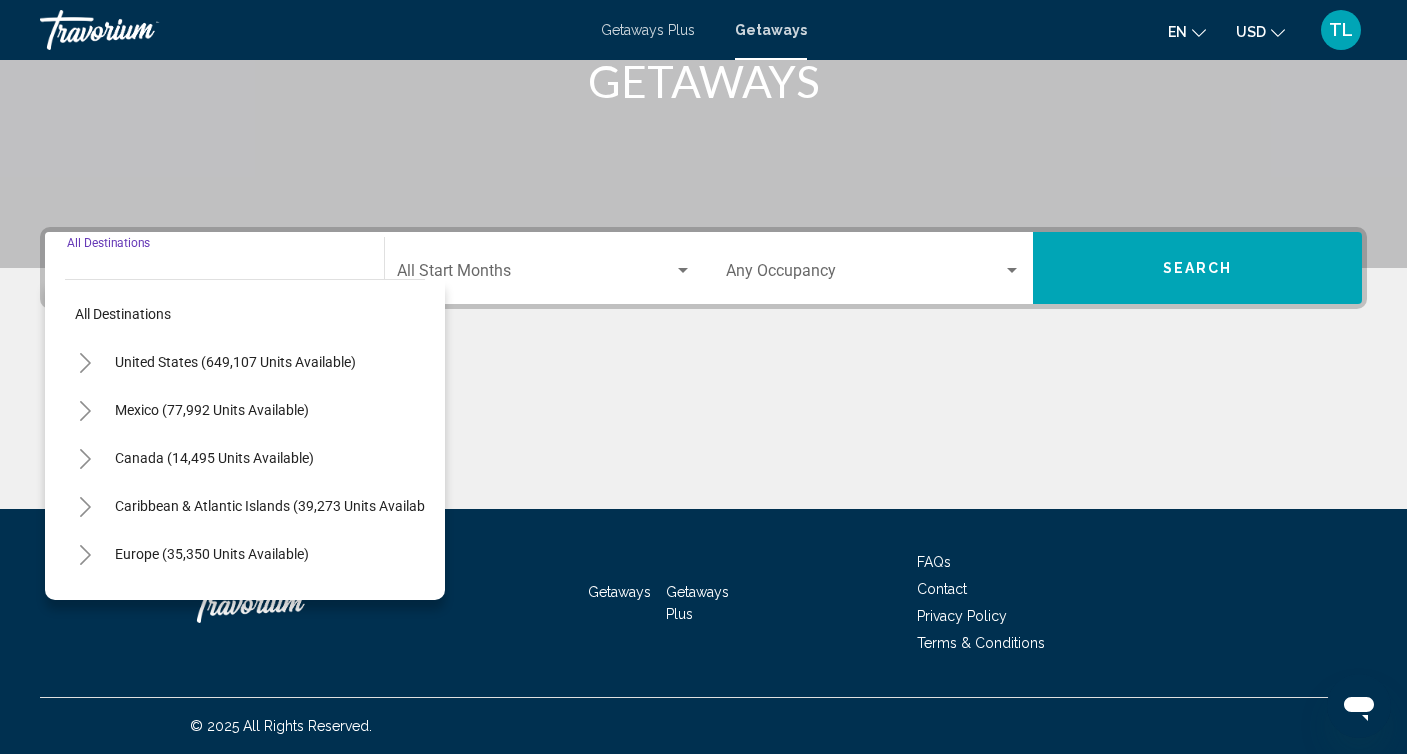 click 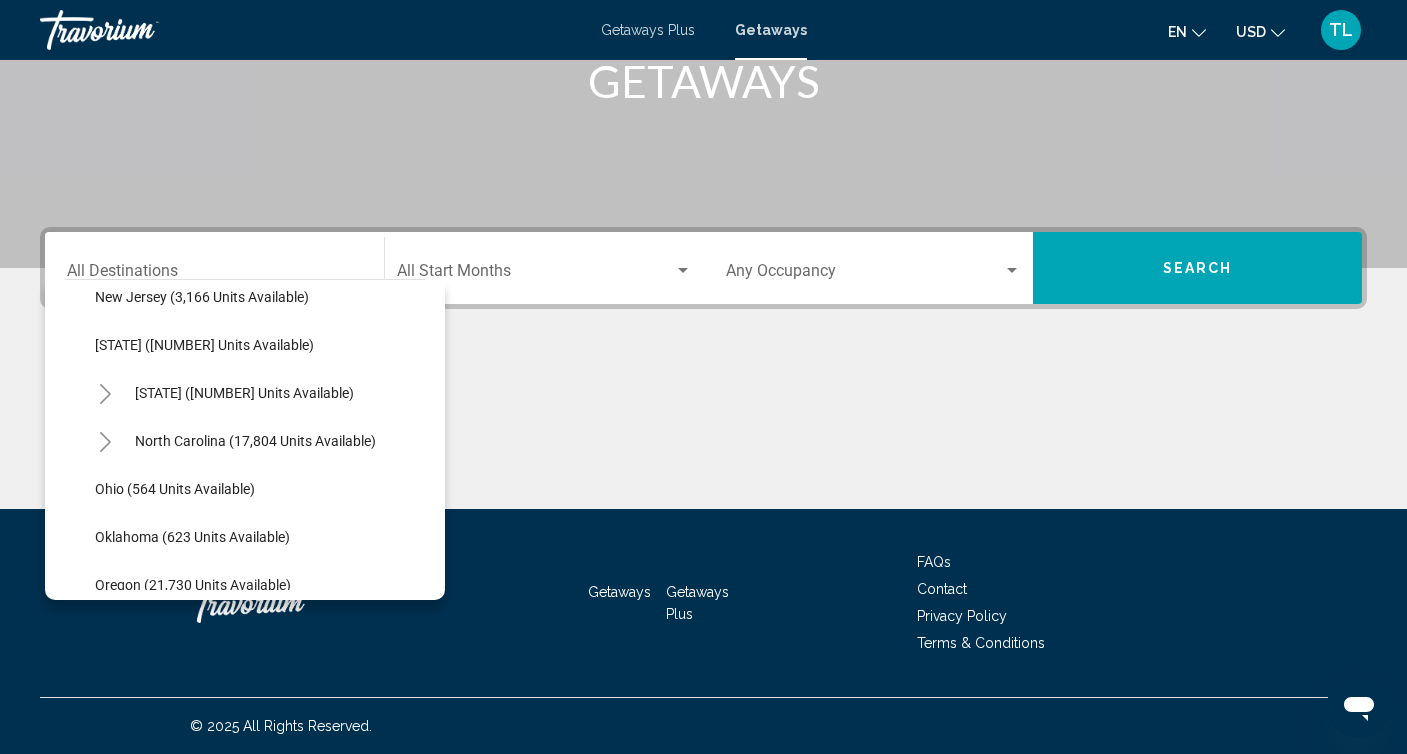 scroll, scrollTop: 1318, scrollLeft: 0, axis: vertical 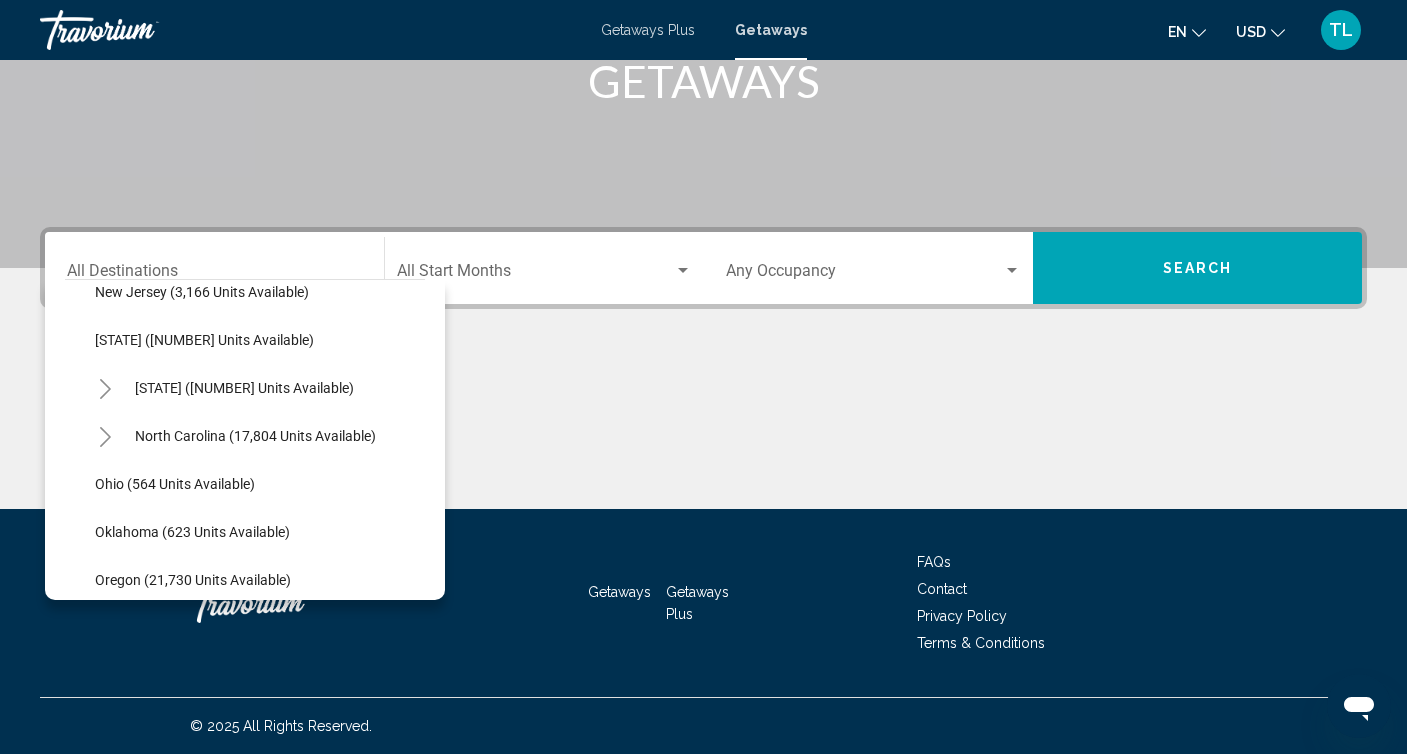 click 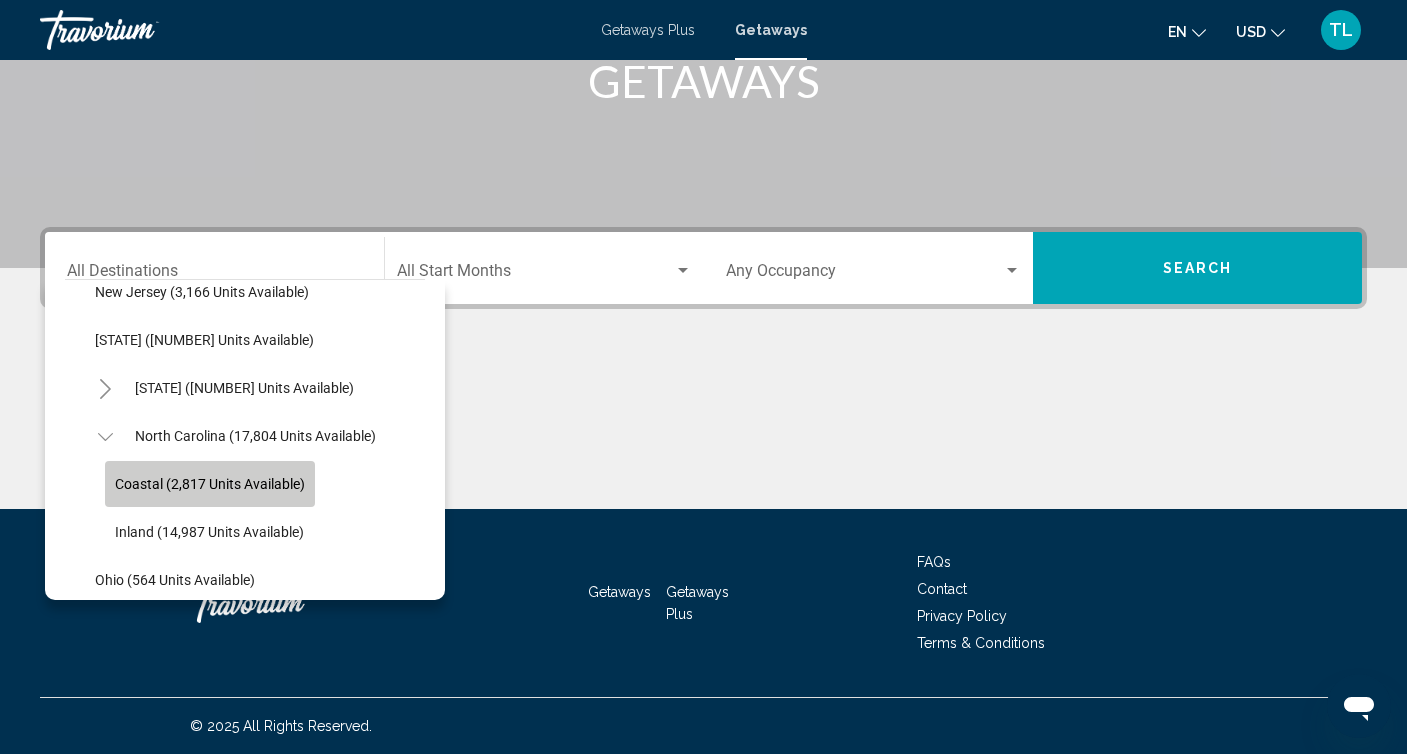click on "Coastal (2,817 units available)" 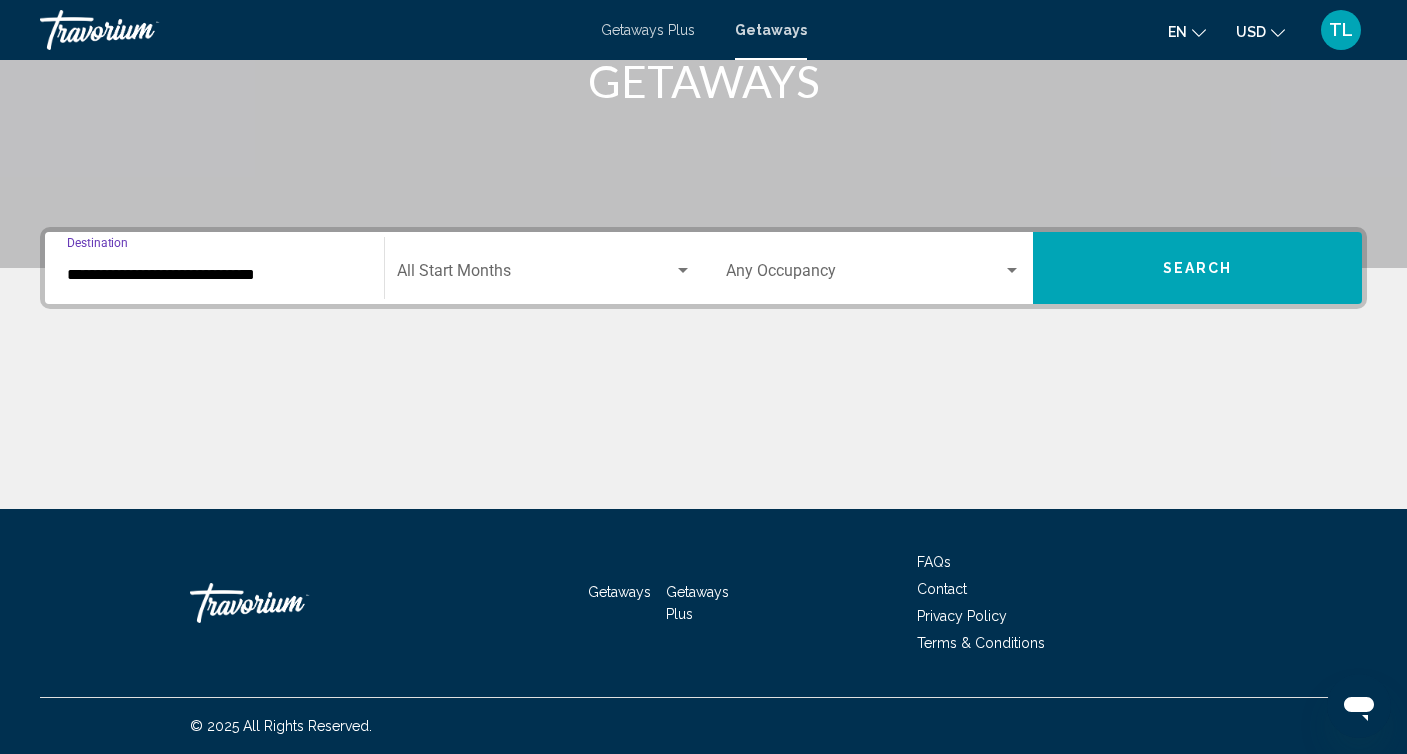 click at bounding box center (535, 275) 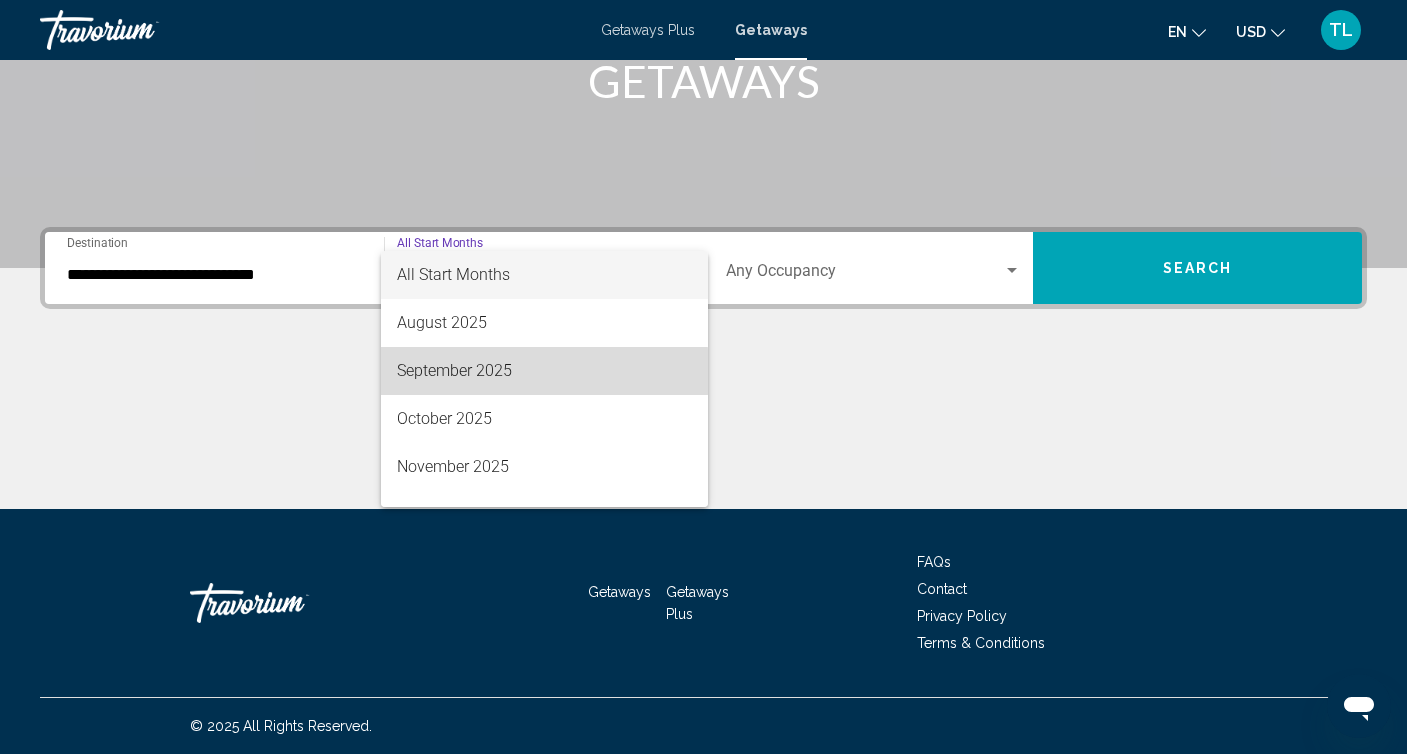 click on "September 2025" at bounding box center (544, 371) 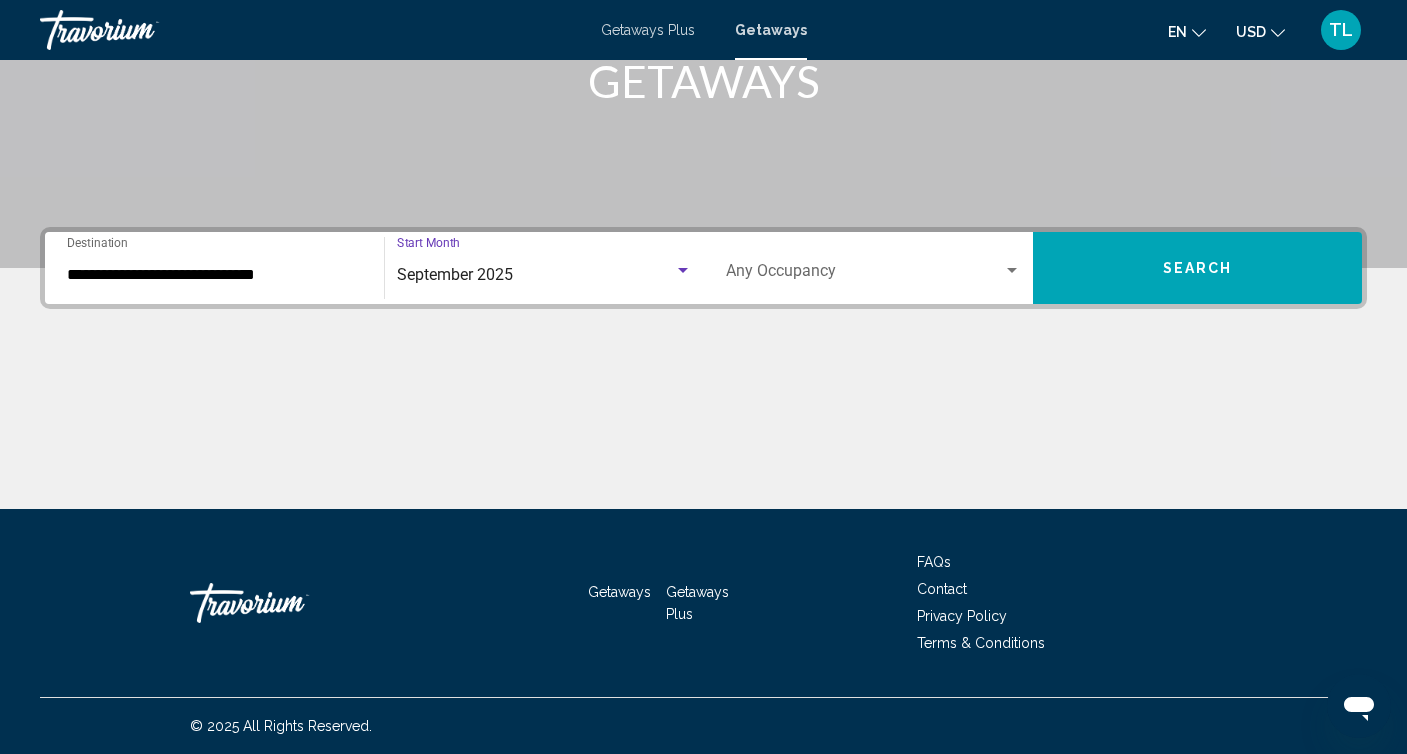 click at bounding box center [864, 275] 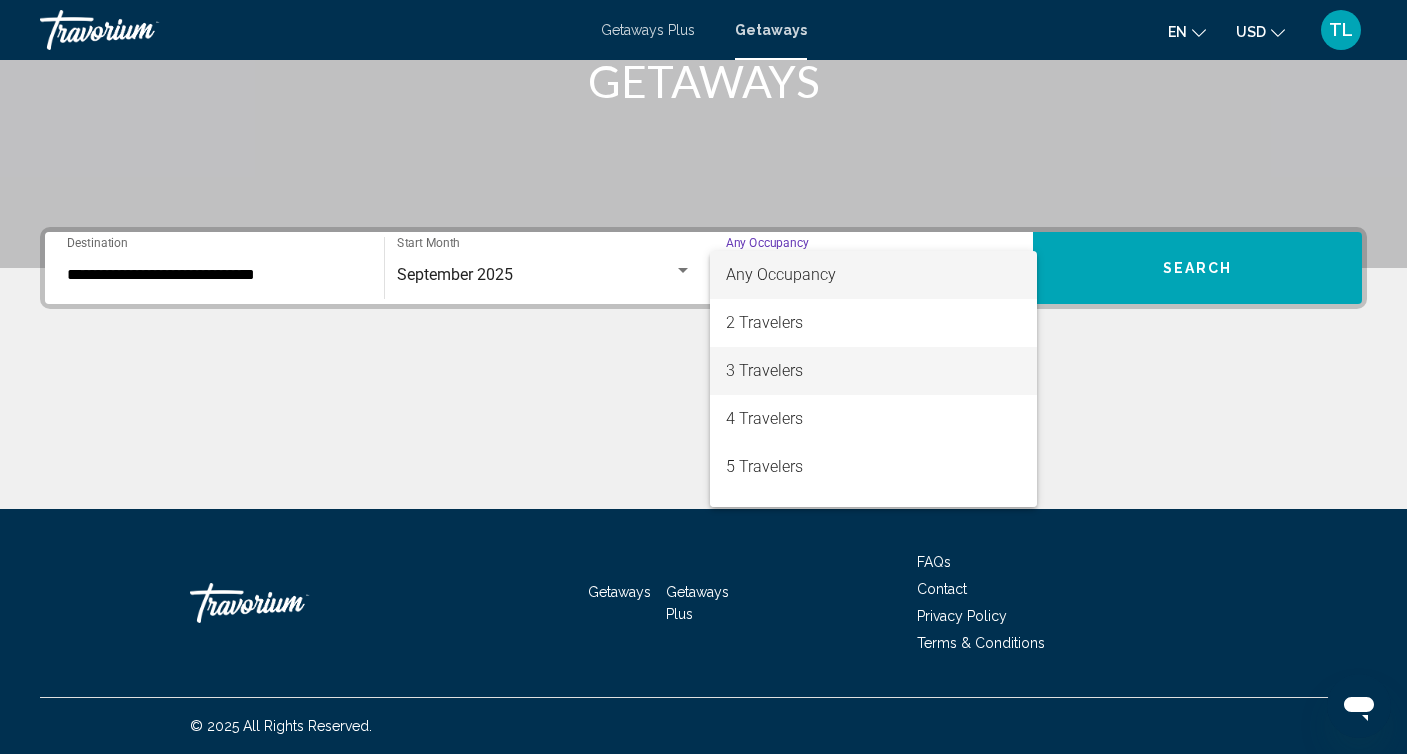 click on "3 Travelers" at bounding box center [873, 371] 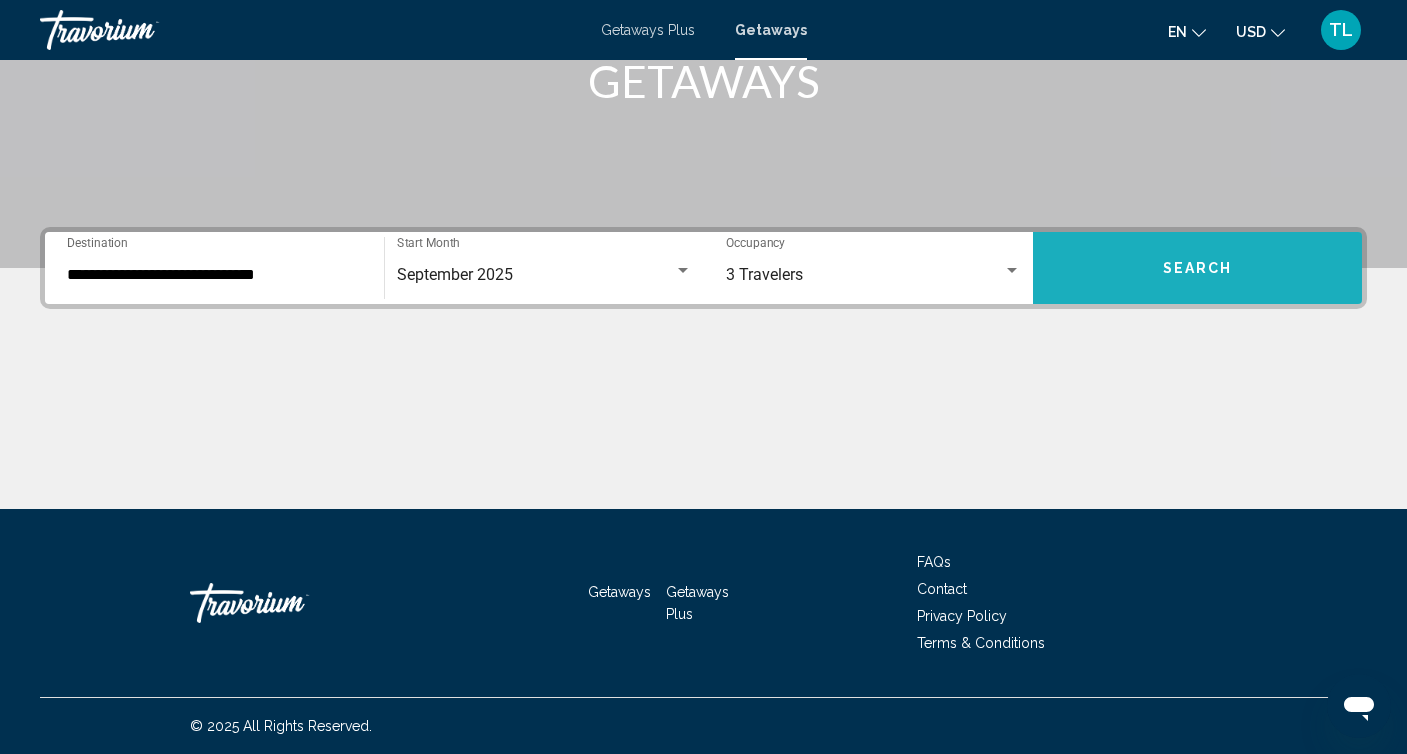 click on "Search" at bounding box center [1198, 269] 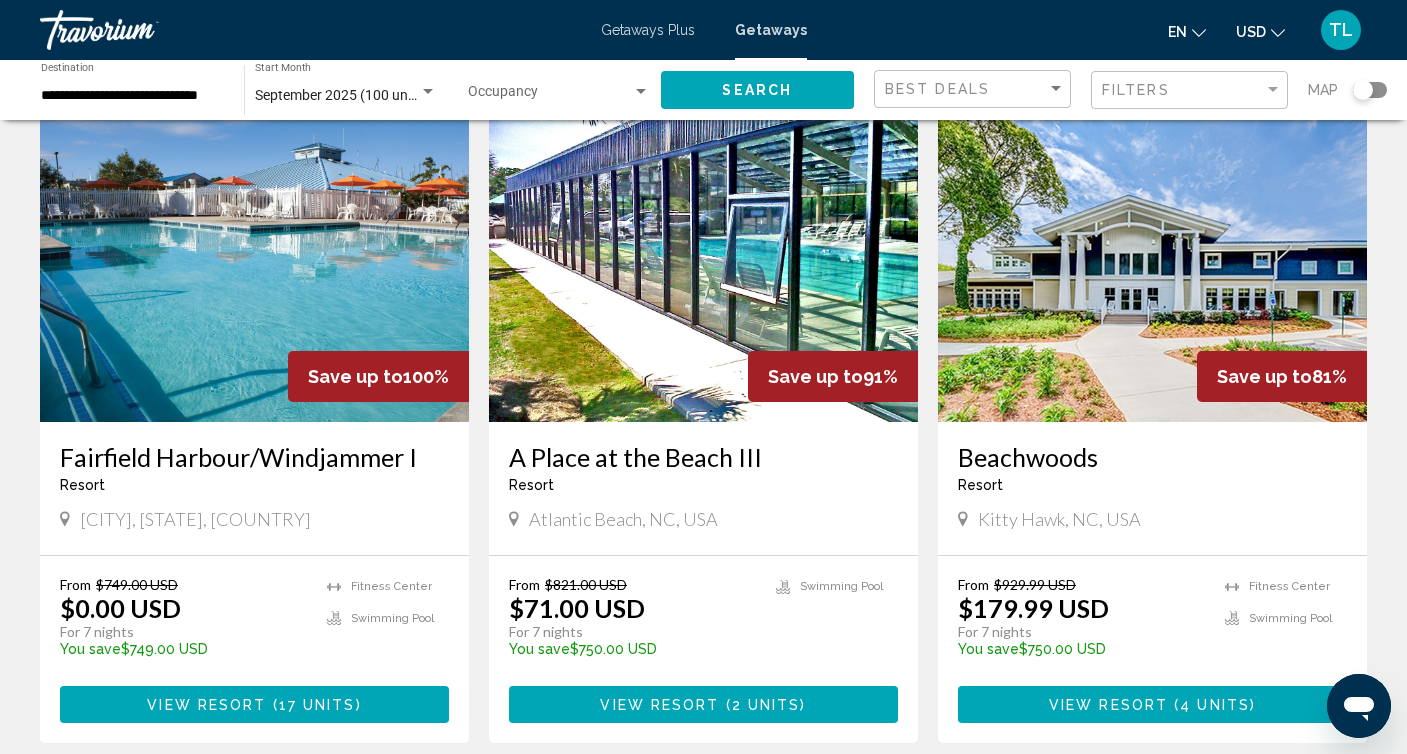 scroll, scrollTop: 0, scrollLeft: 0, axis: both 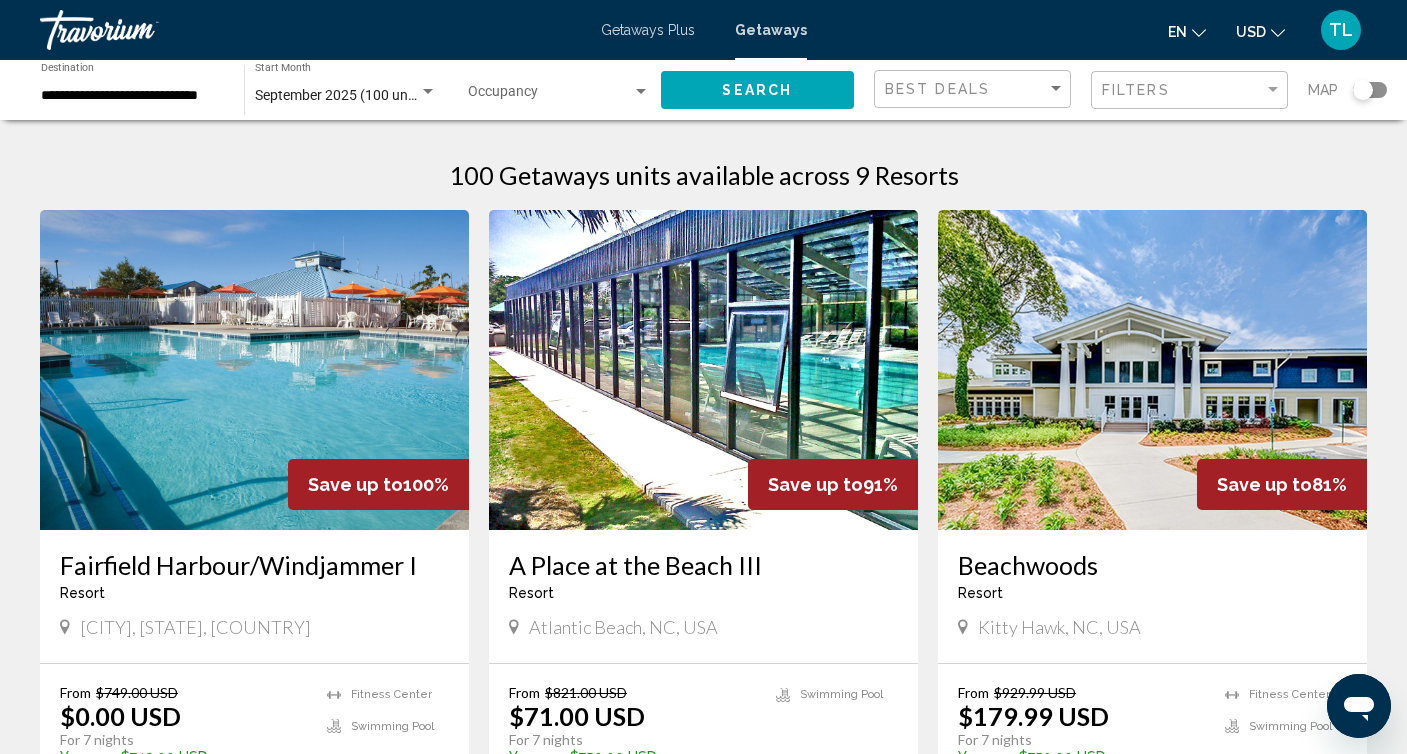 click on "Getaways Plus" at bounding box center [648, 30] 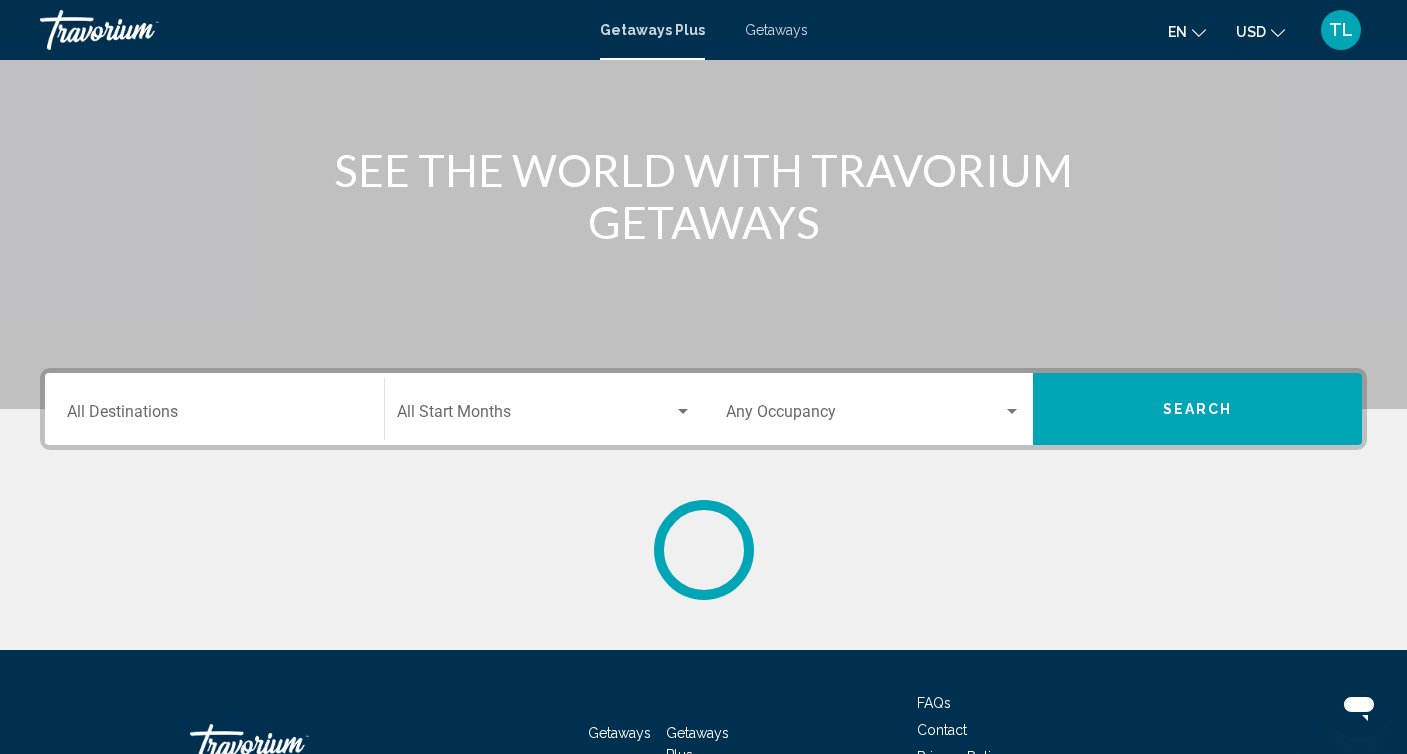 scroll, scrollTop: 0, scrollLeft: 0, axis: both 